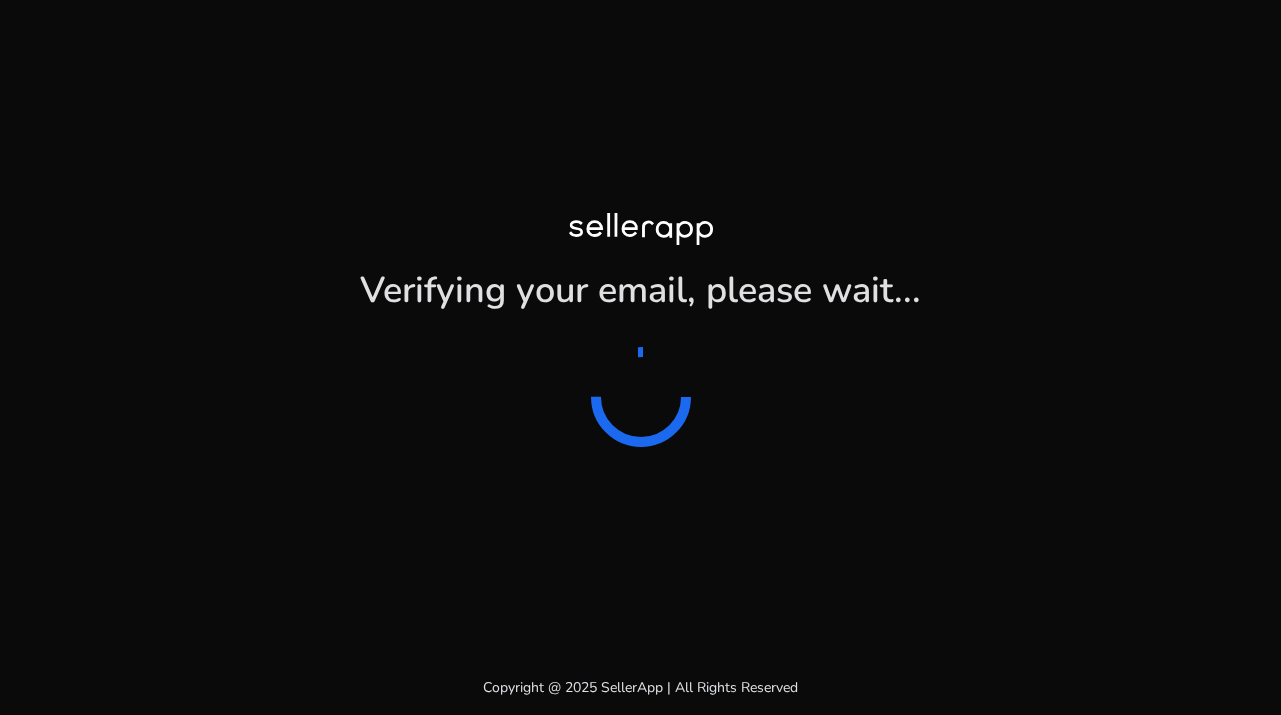 scroll, scrollTop: 0, scrollLeft: 0, axis: both 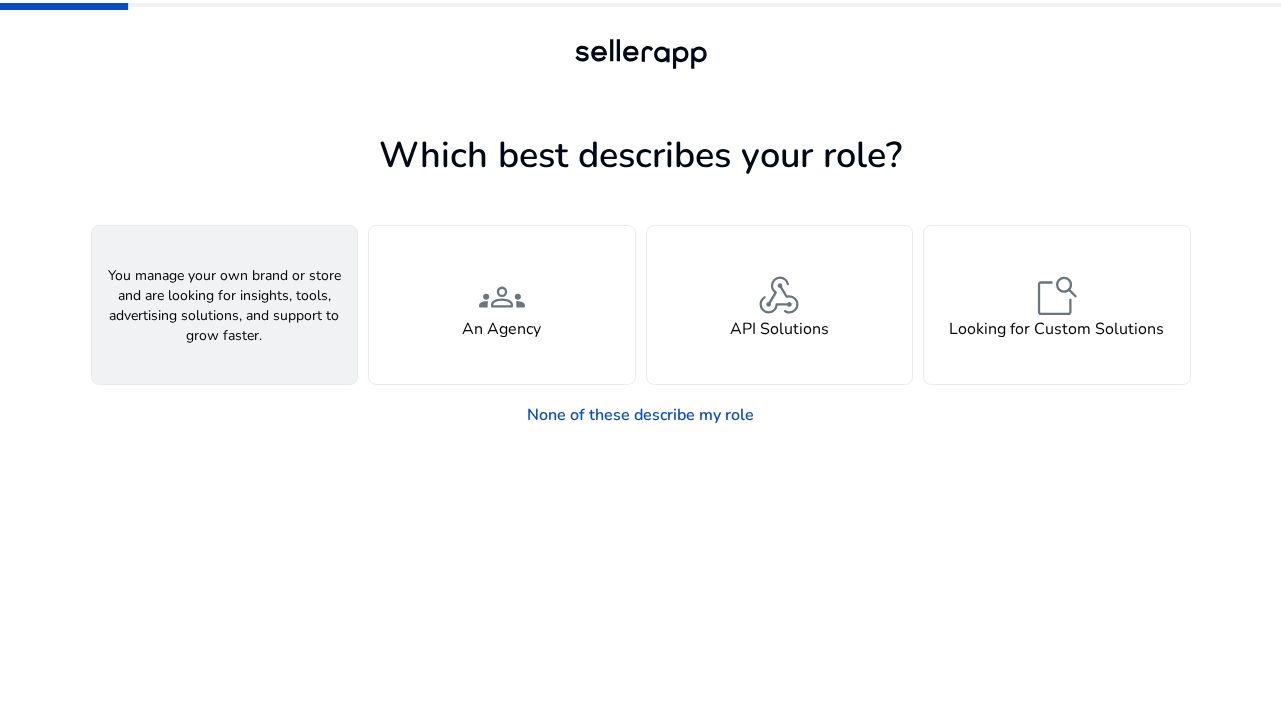 click on "A Seller" 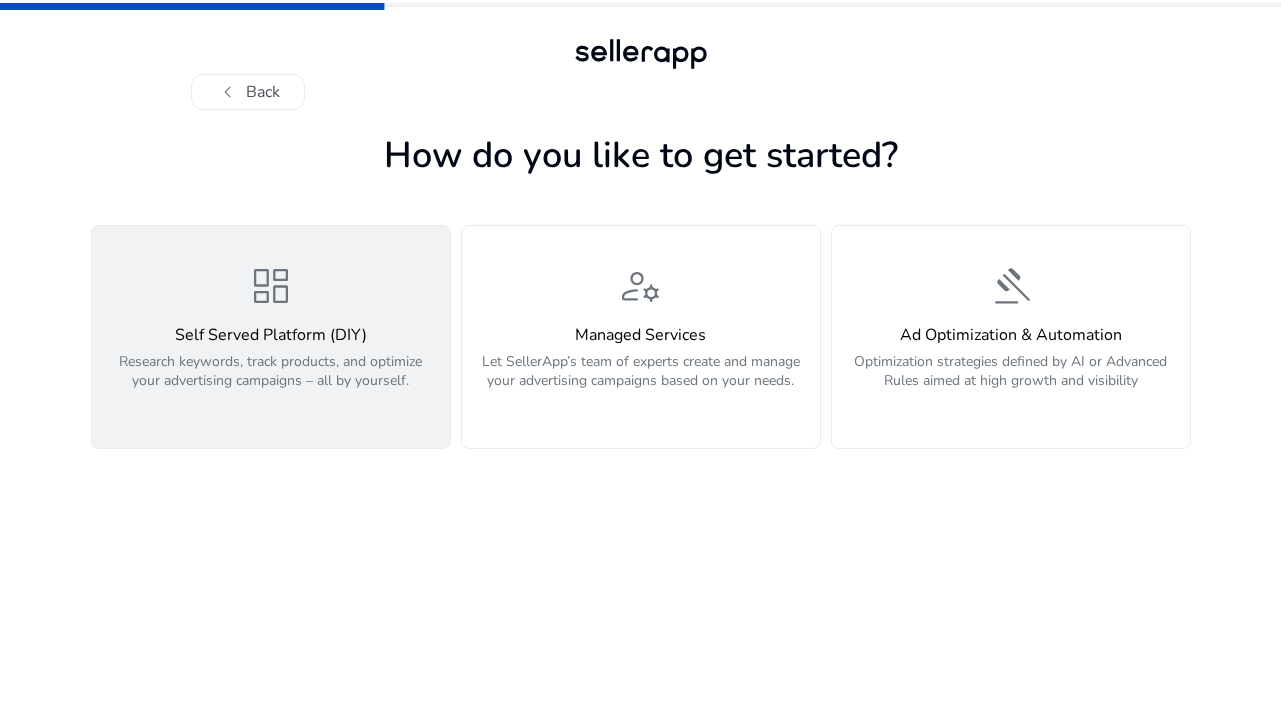 click on "dashboard  Self Served Platform (DIY)  Research keywords, track products, and optimize your advertising campaigns – all by yourself." 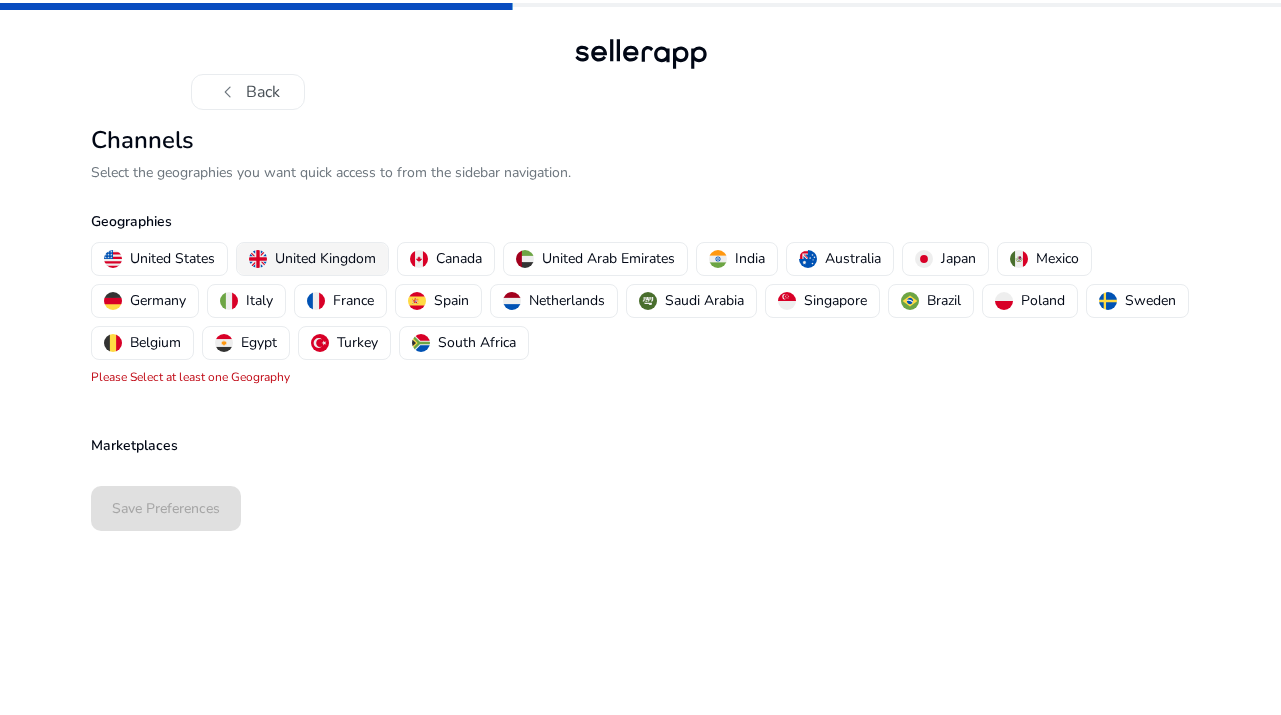 click on "United Kingdom" at bounding box center (325, 258) 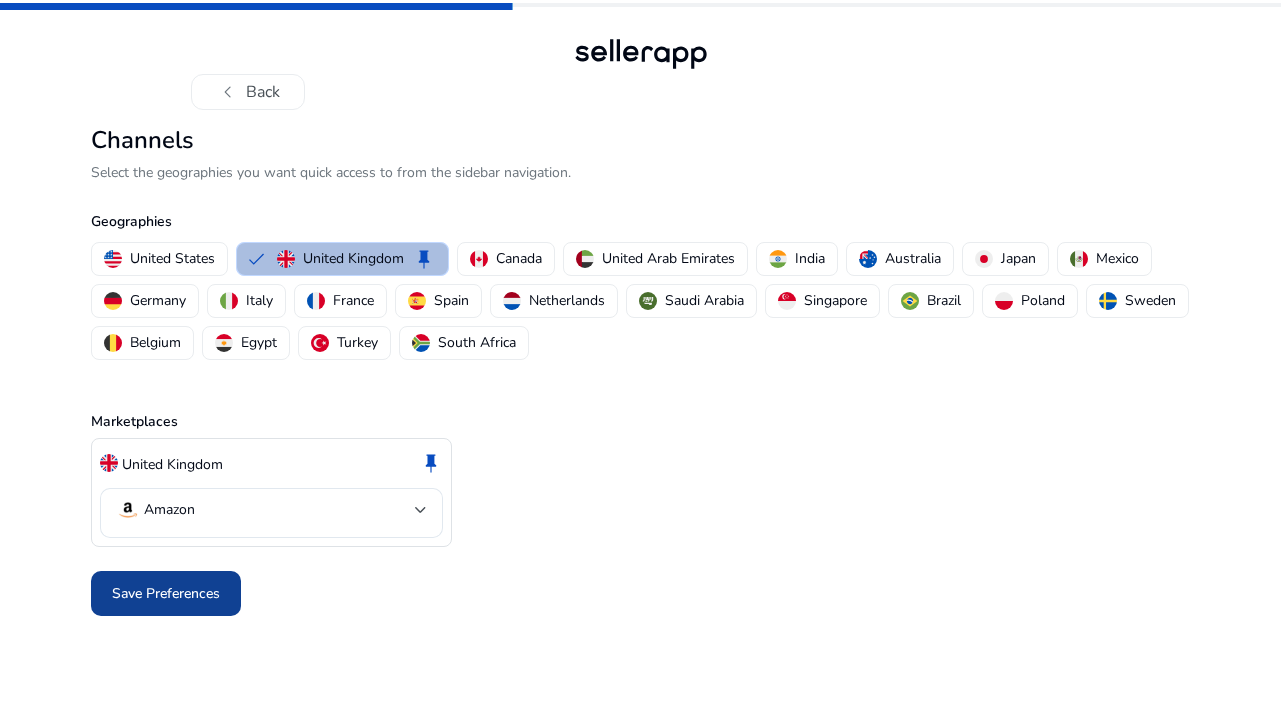 click on "Save Preferences" 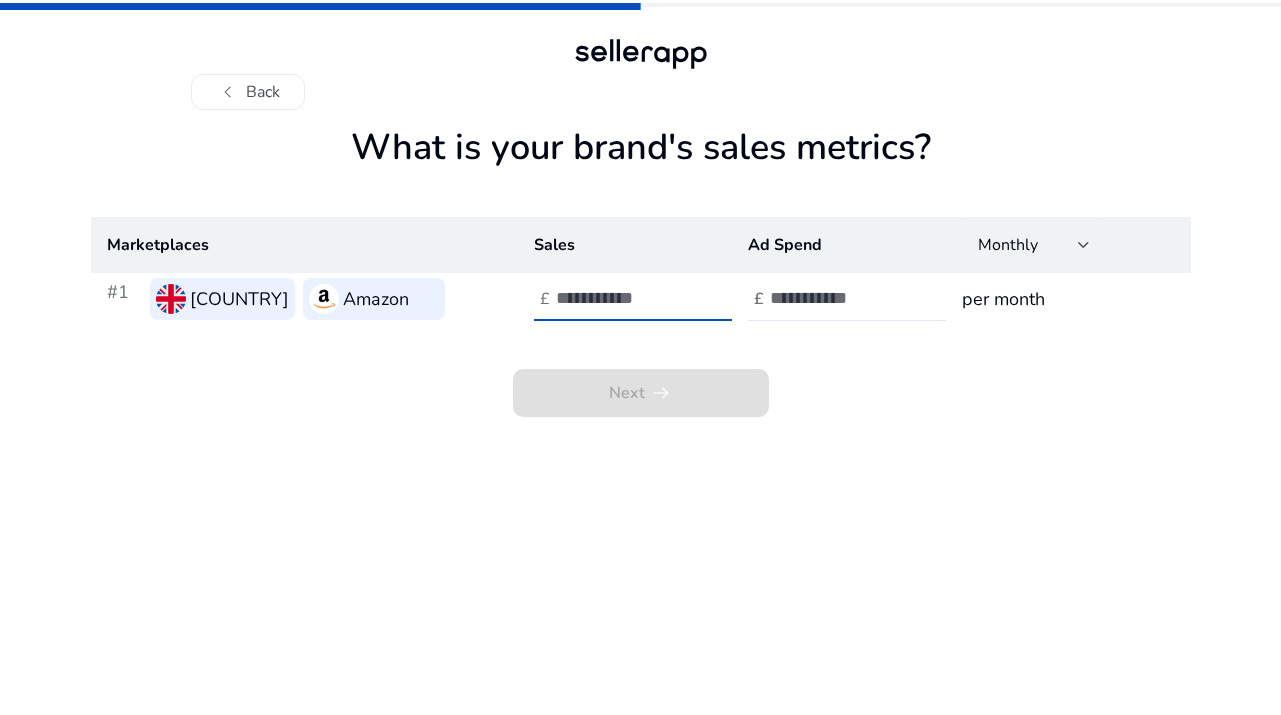 click at bounding box center [623, 298] 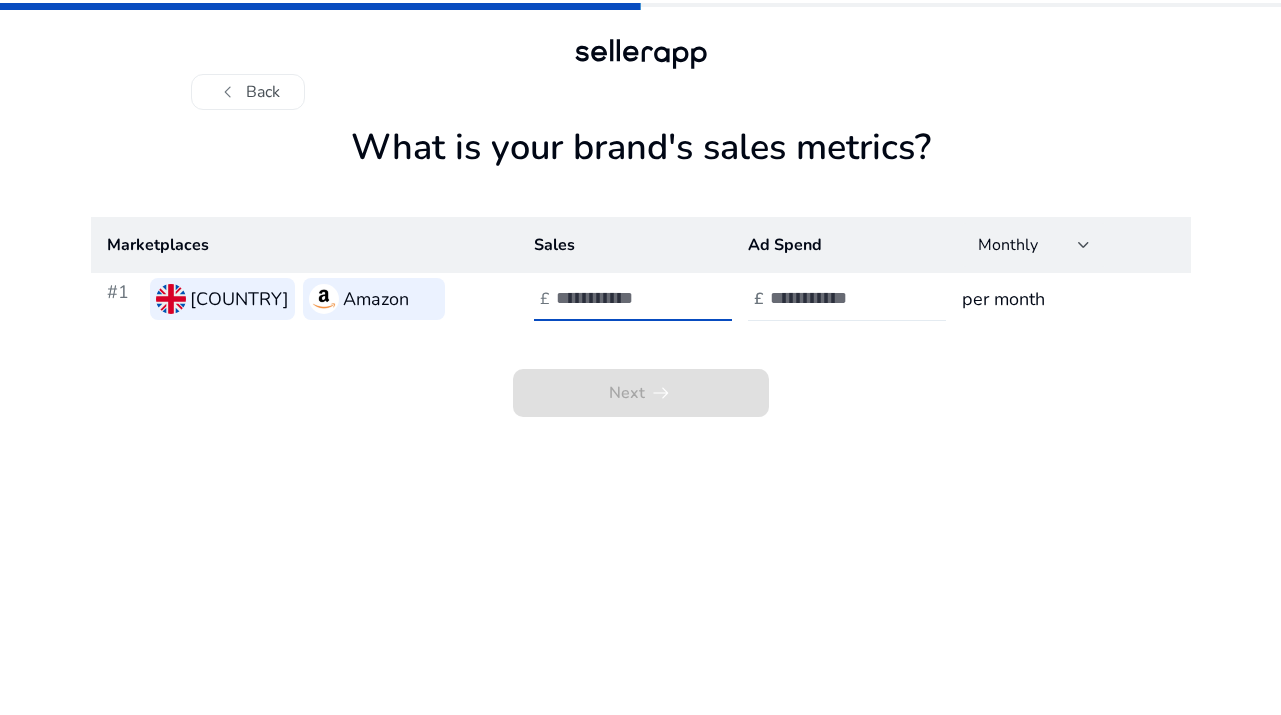 type on "*" 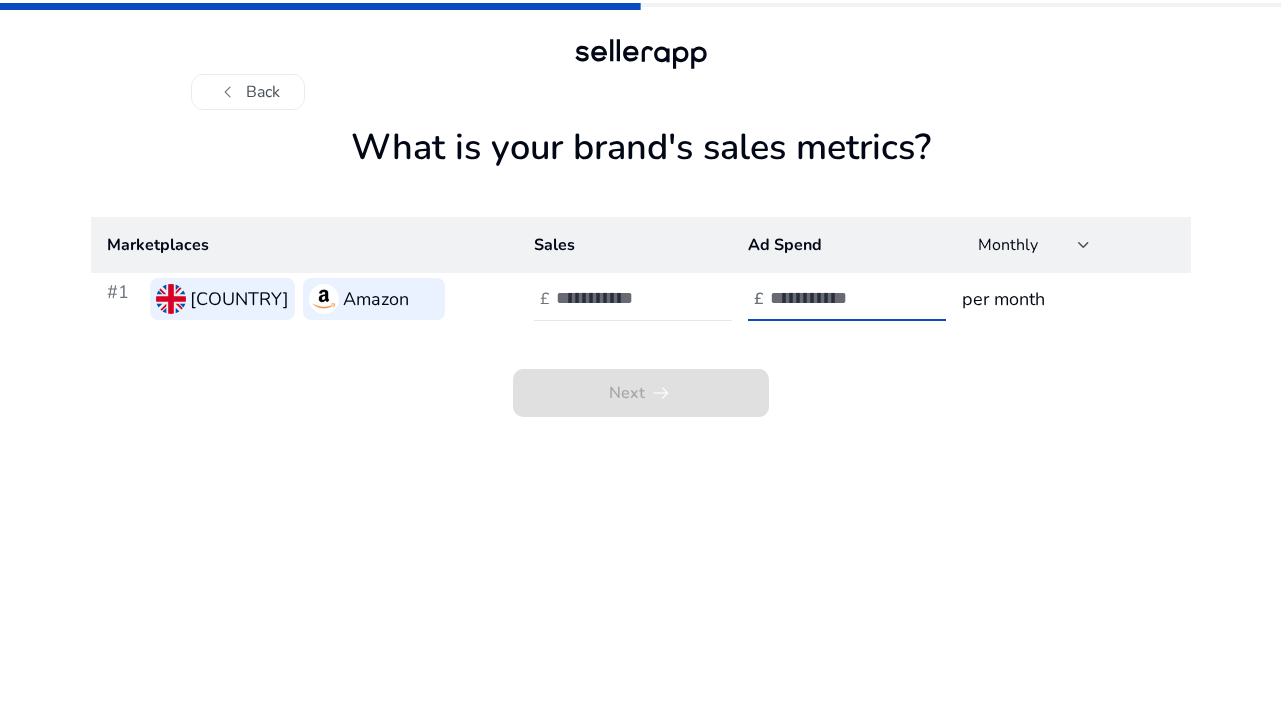 click at bounding box center (837, 298) 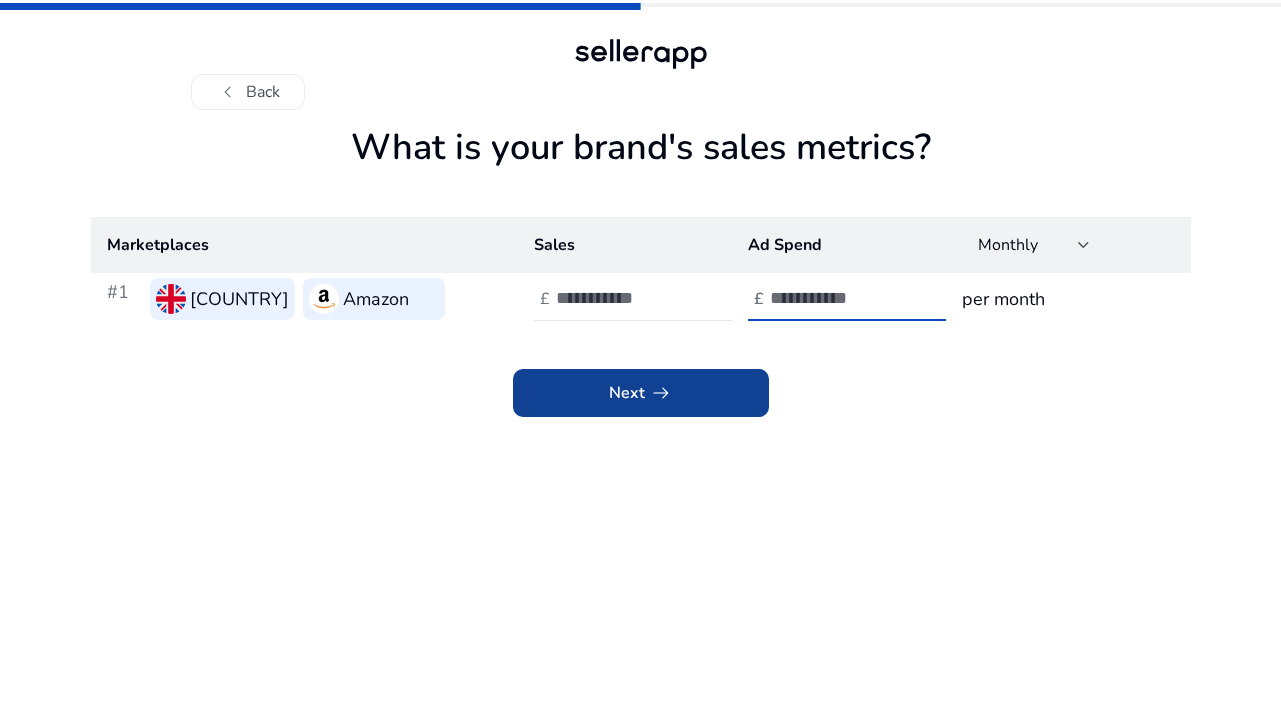 type on "*" 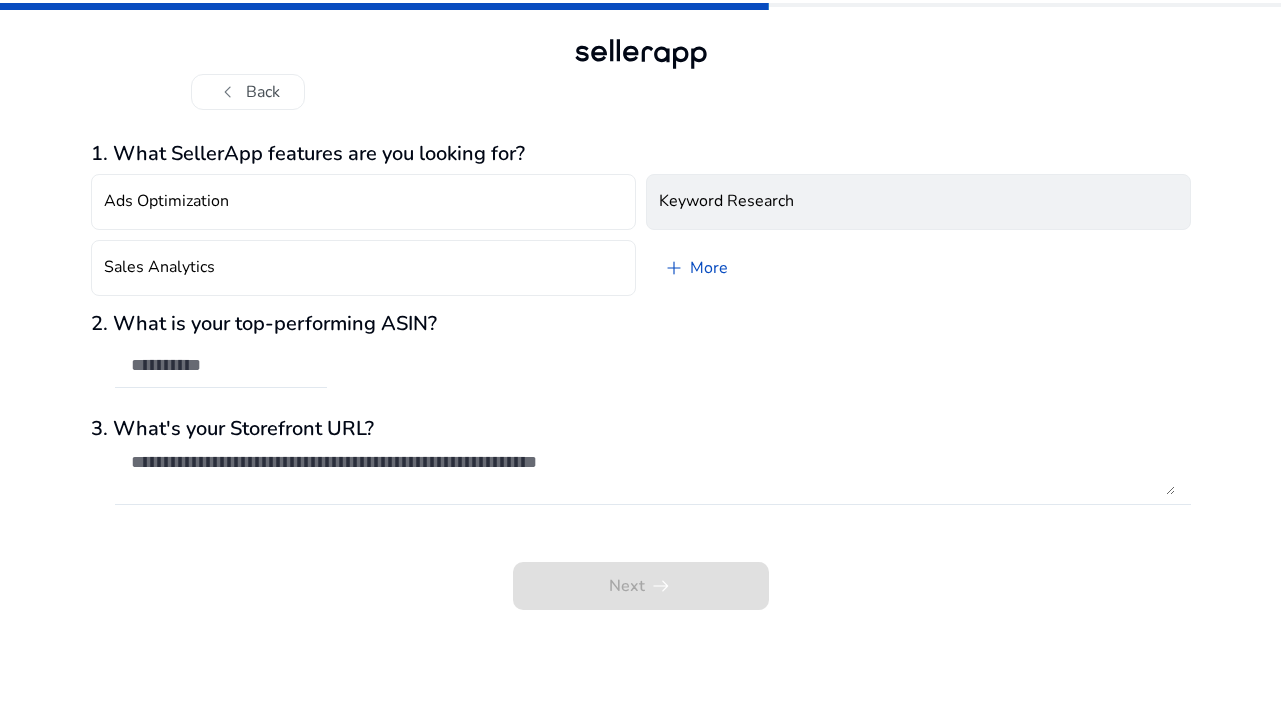 click on "Keyword Research" 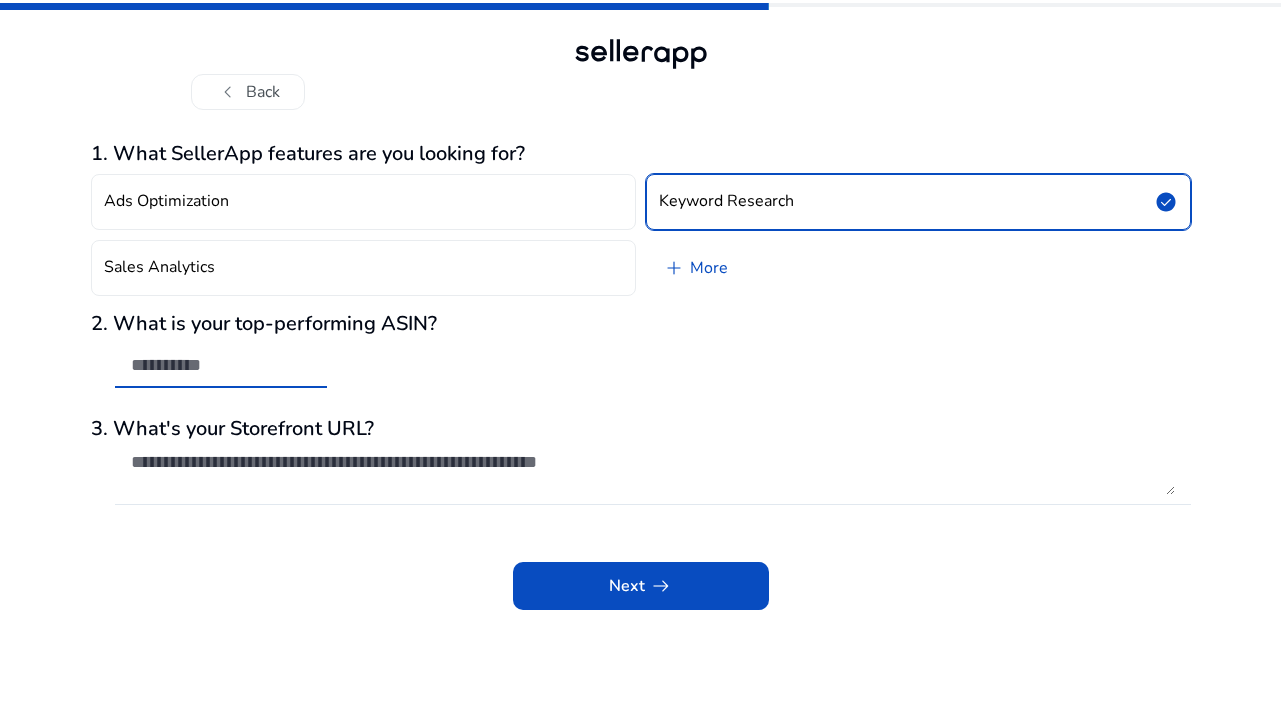 click at bounding box center [221, 365] 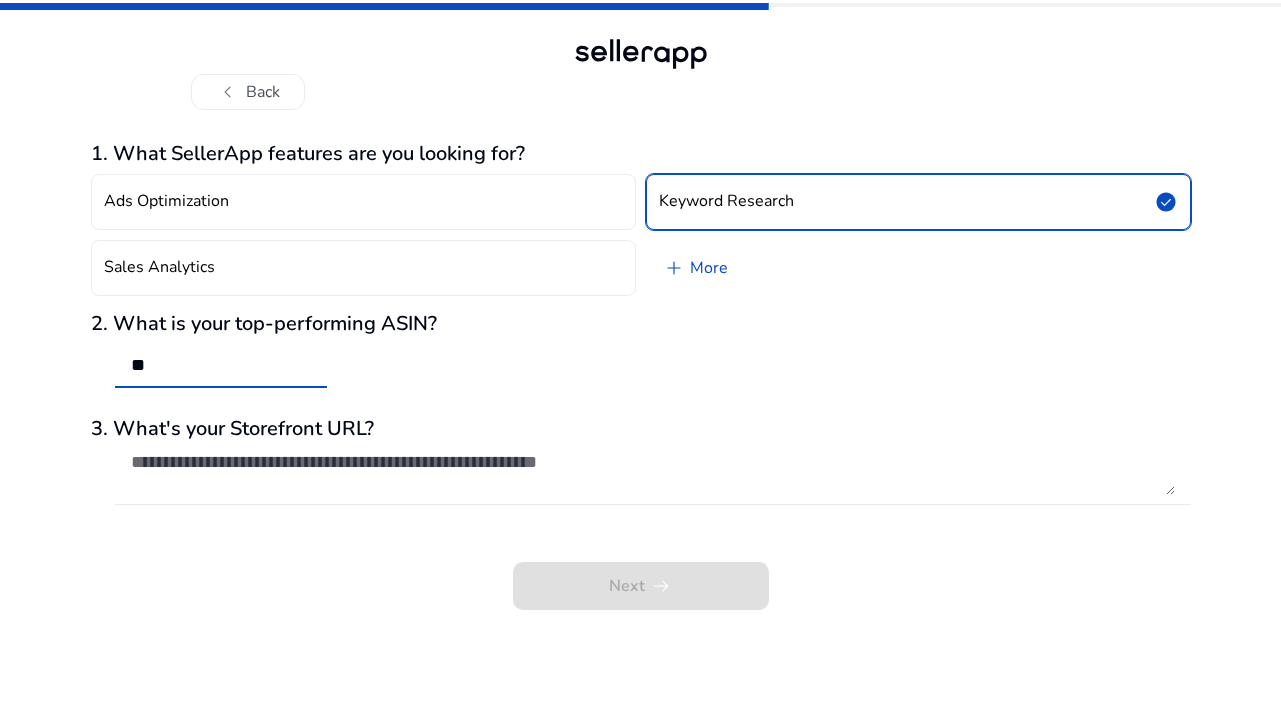 type on "**" 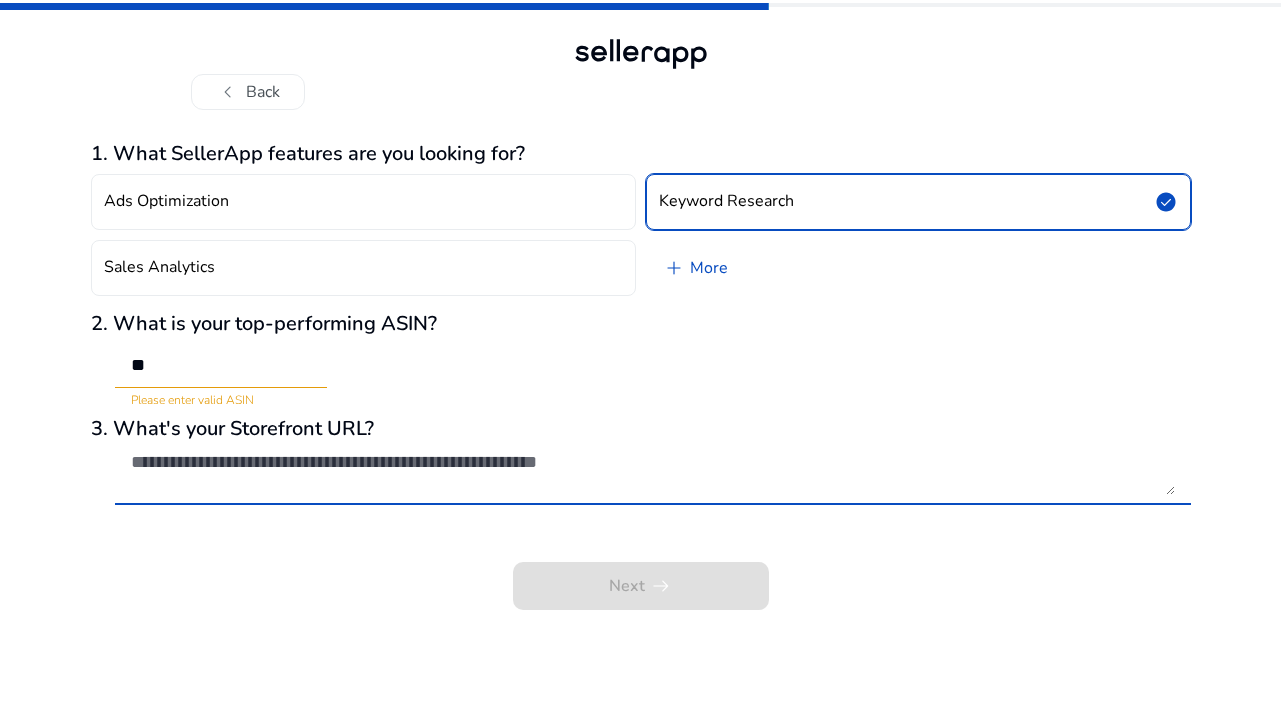 click at bounding box center (653, 473) 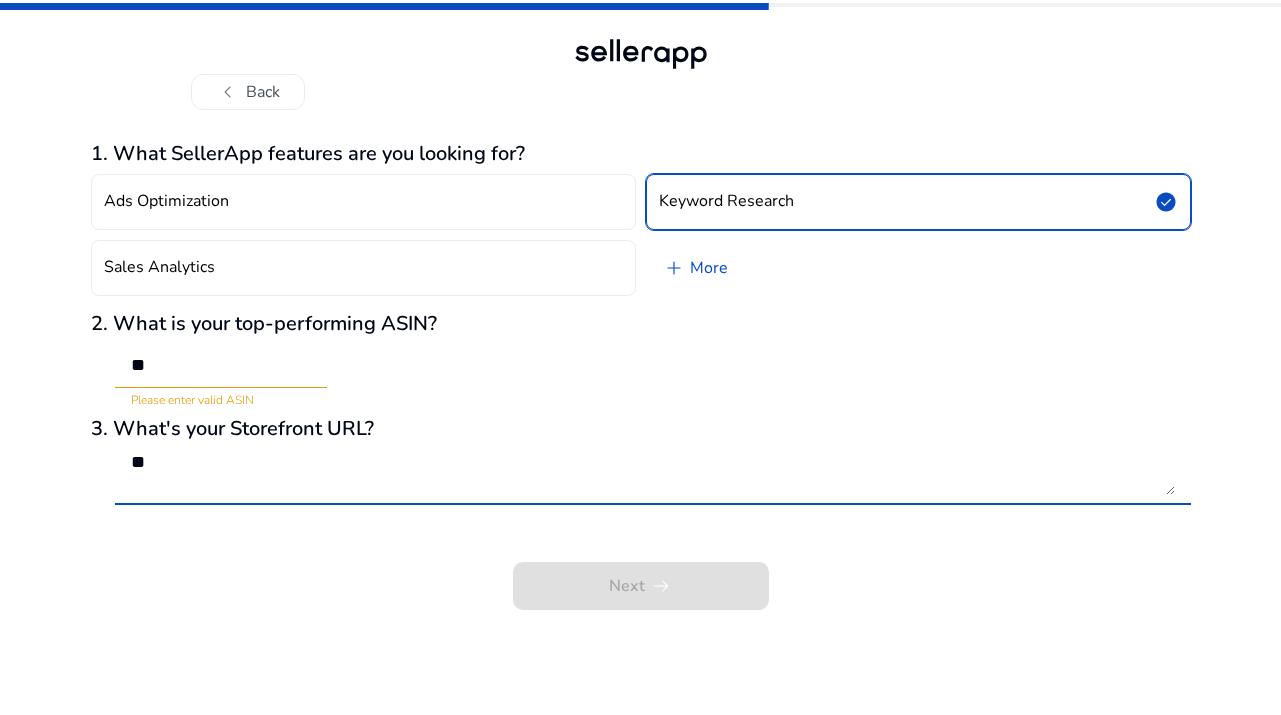 type on "**" 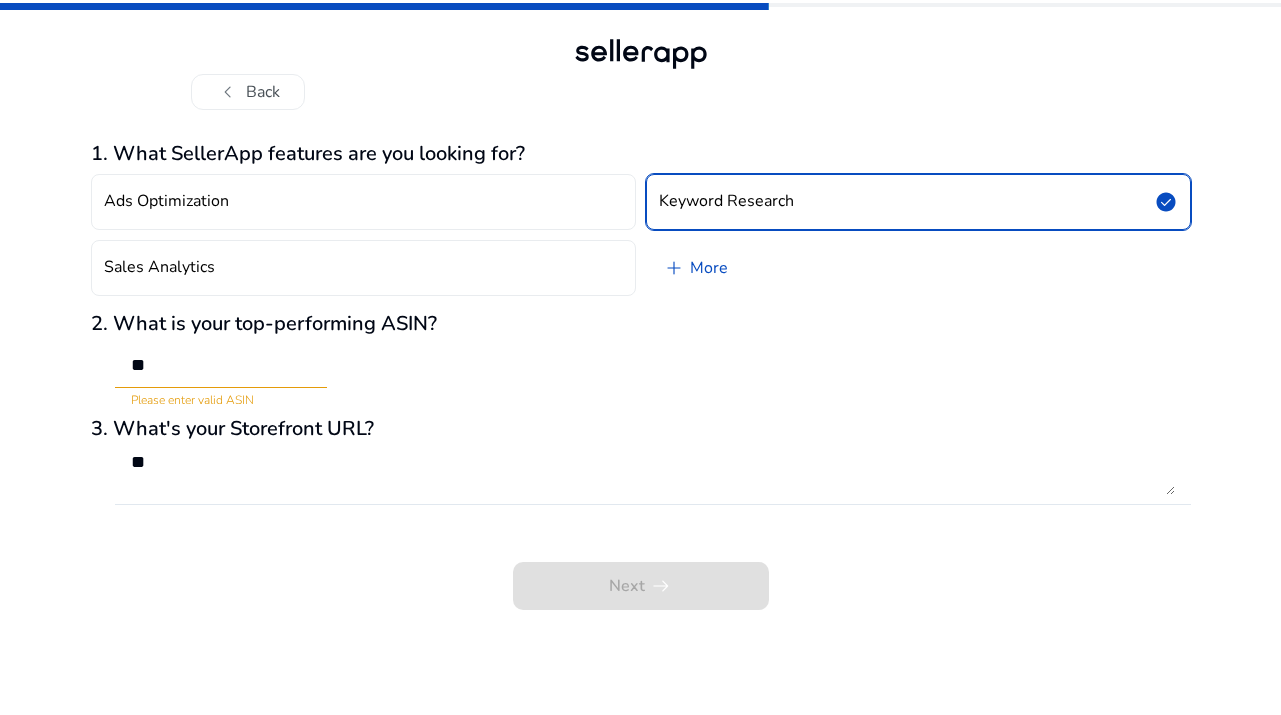 click on "Next   arrow_right_alt" 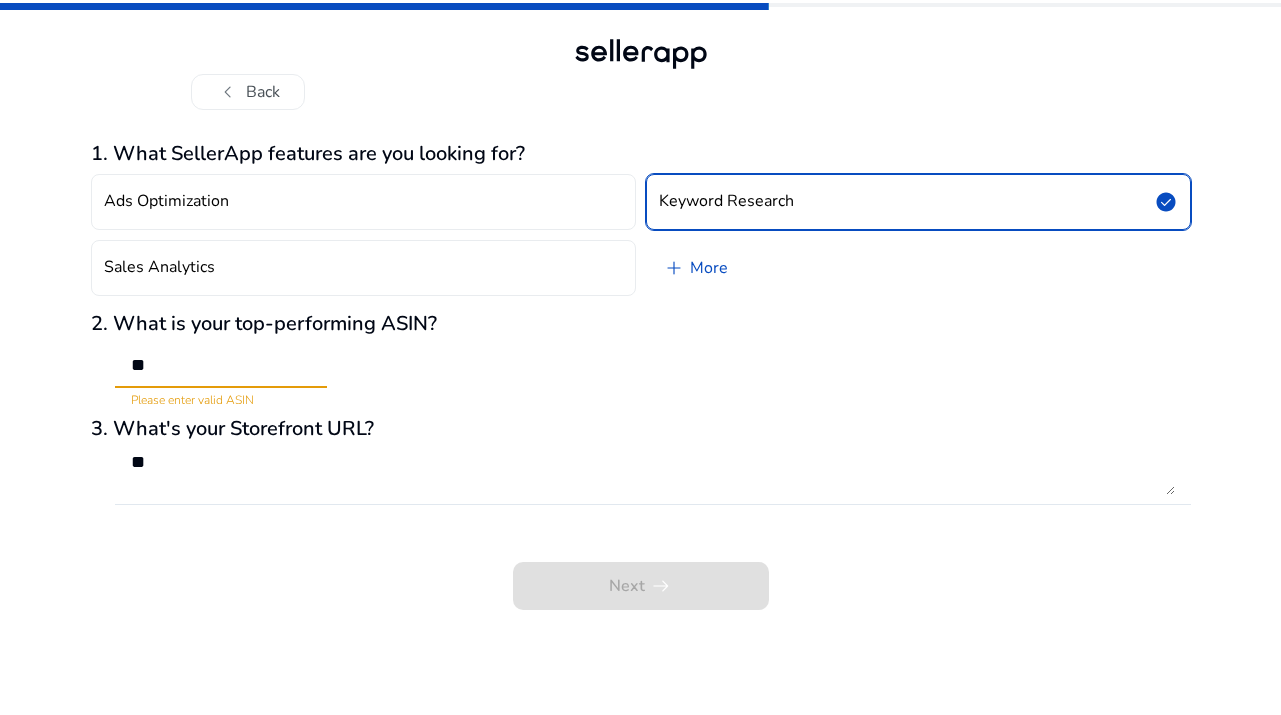 click on "**" at bounding box center [221, 365] 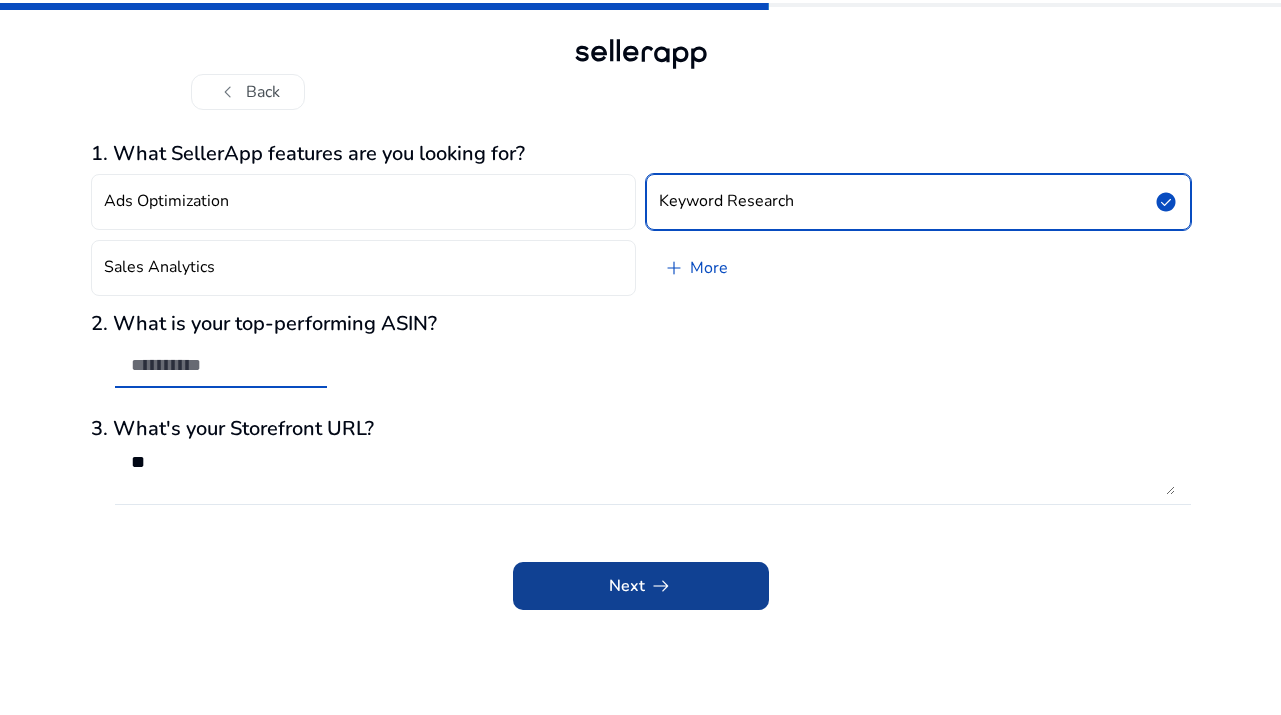 type 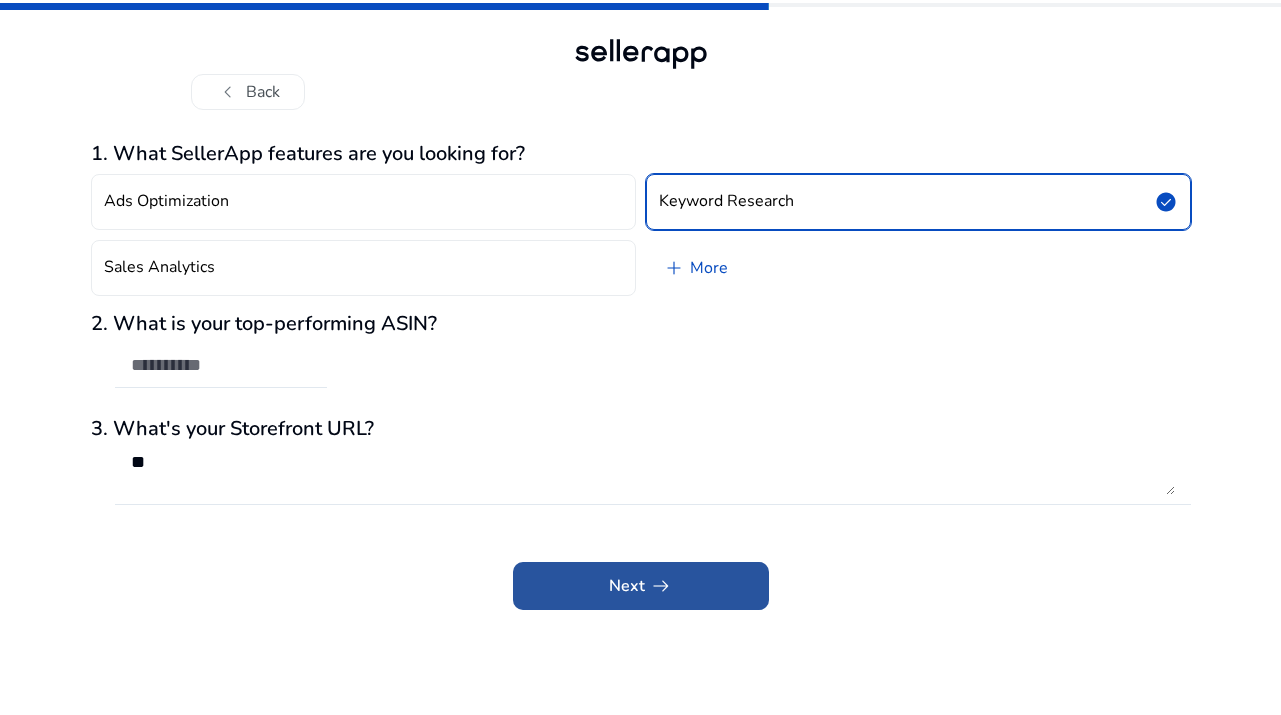 click 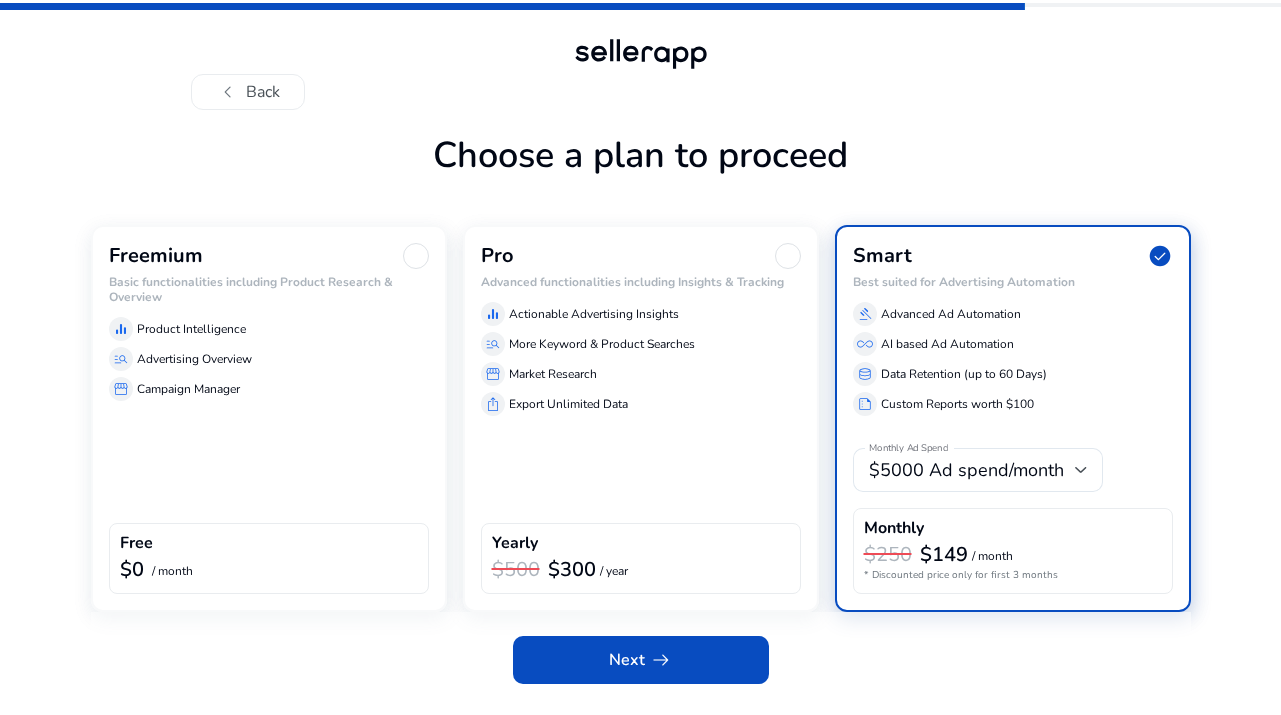 click on "Freemium Basic functionalities including Product Research & Overview  equalizer  Product Intelligence  manage_search  Advertising Overview  storefront  Campaign Manager  Free  $0  / month" 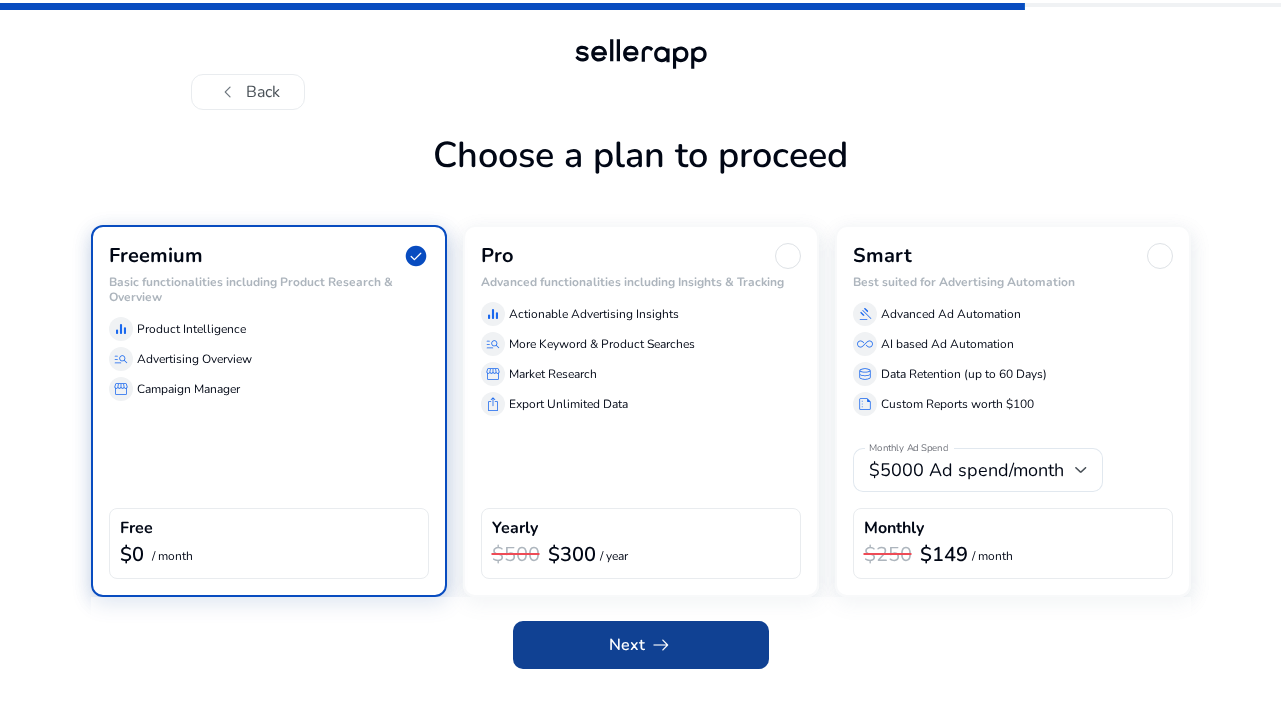 click on "Next   arrow_right_alt" 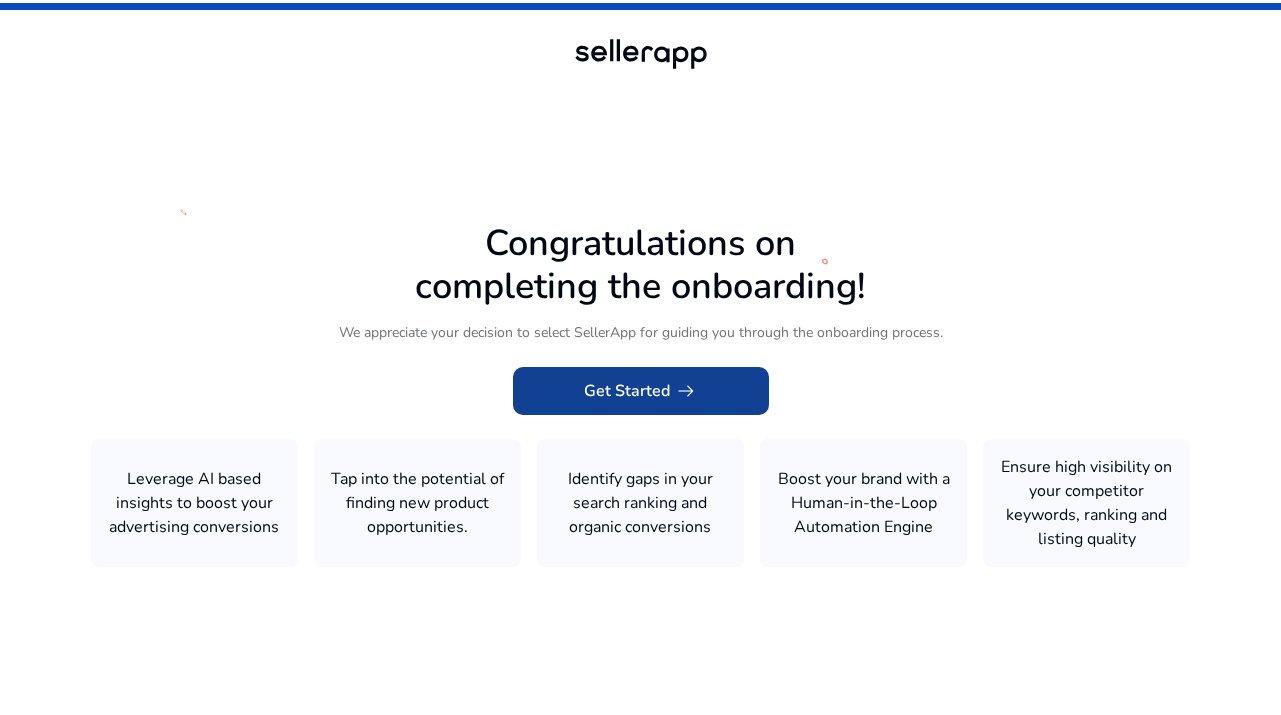 click on "Get Started   arrow_right_alt" 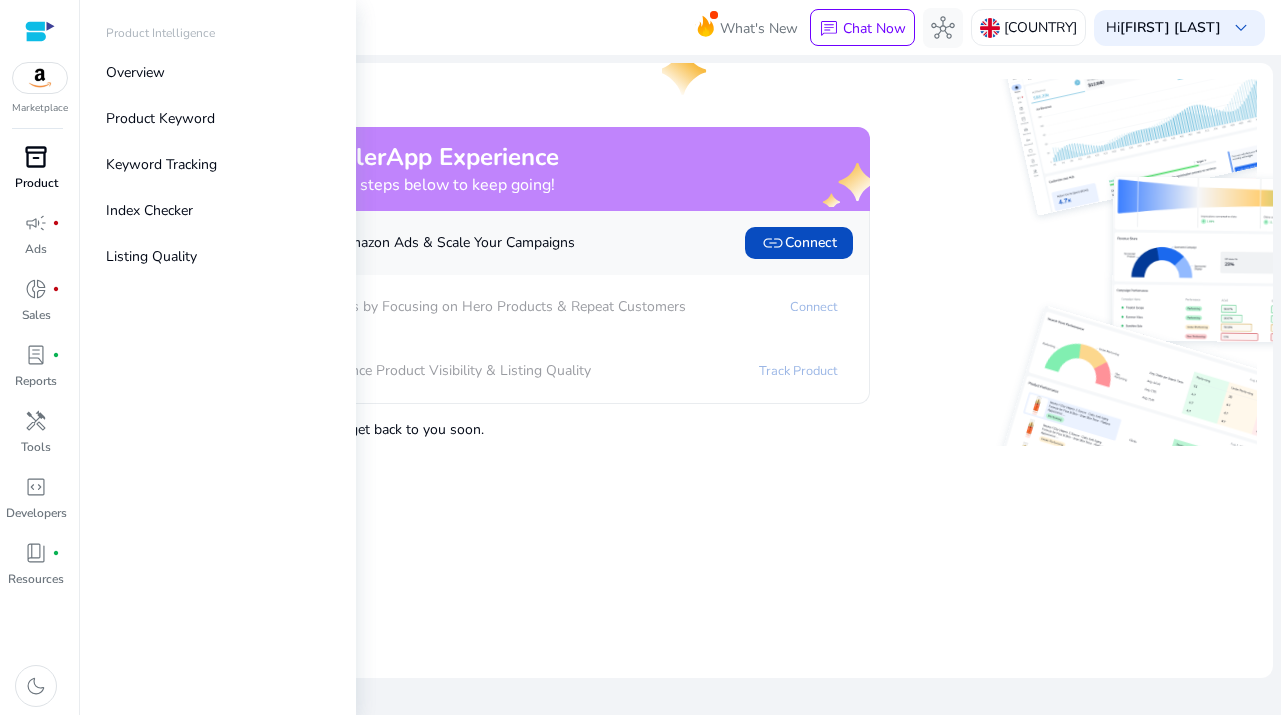 click on "inventory_2" at bounding box center (36, 157) 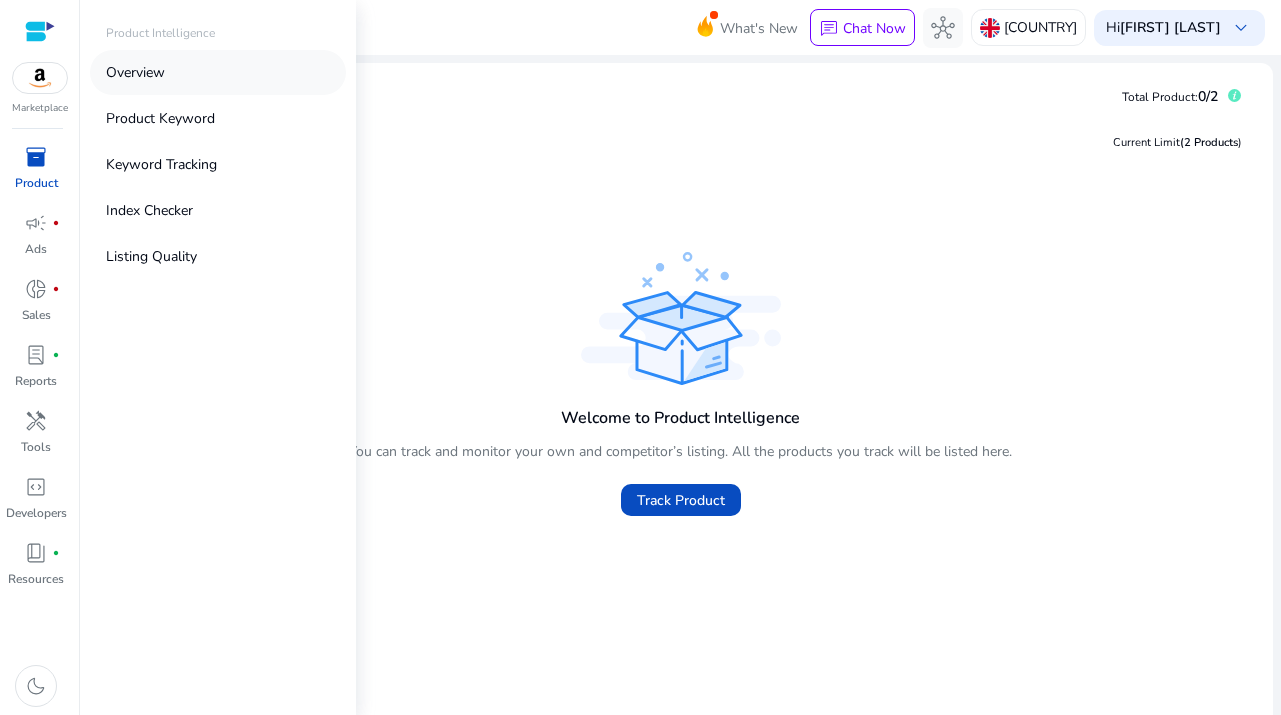 click on "Overview" at bounding box center [135, 72] 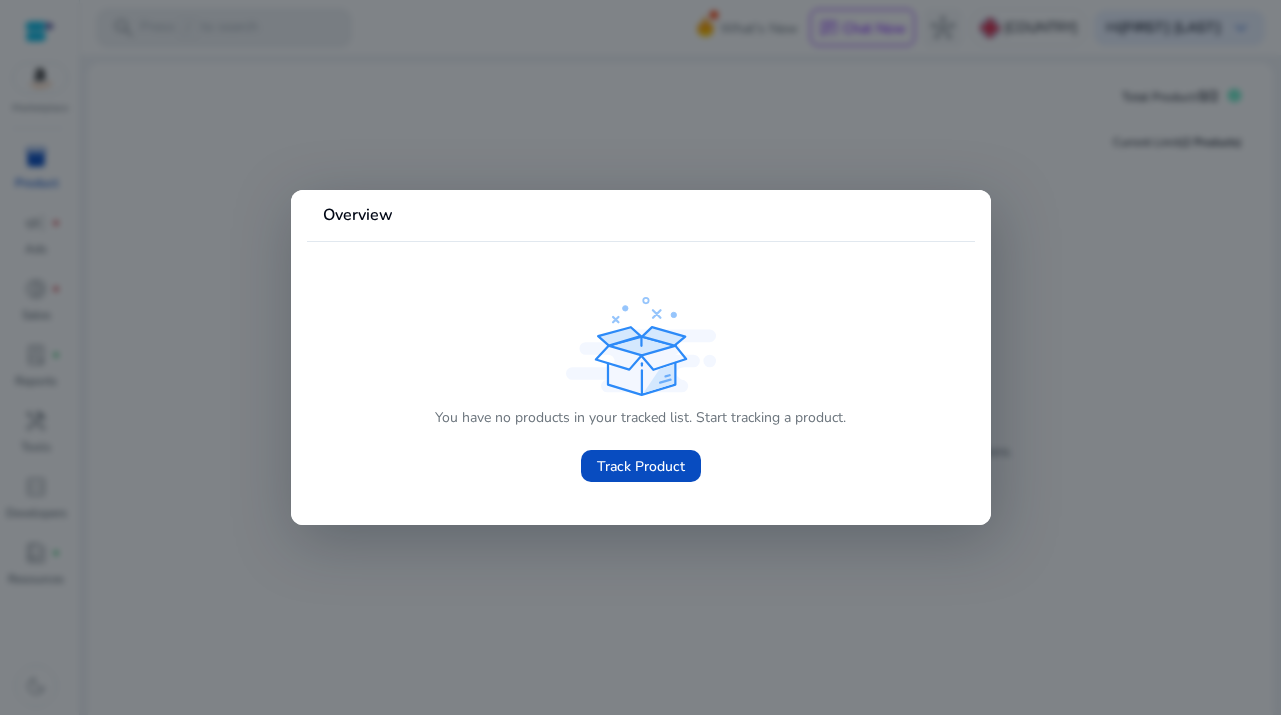 click at bounding box center (640, 357) 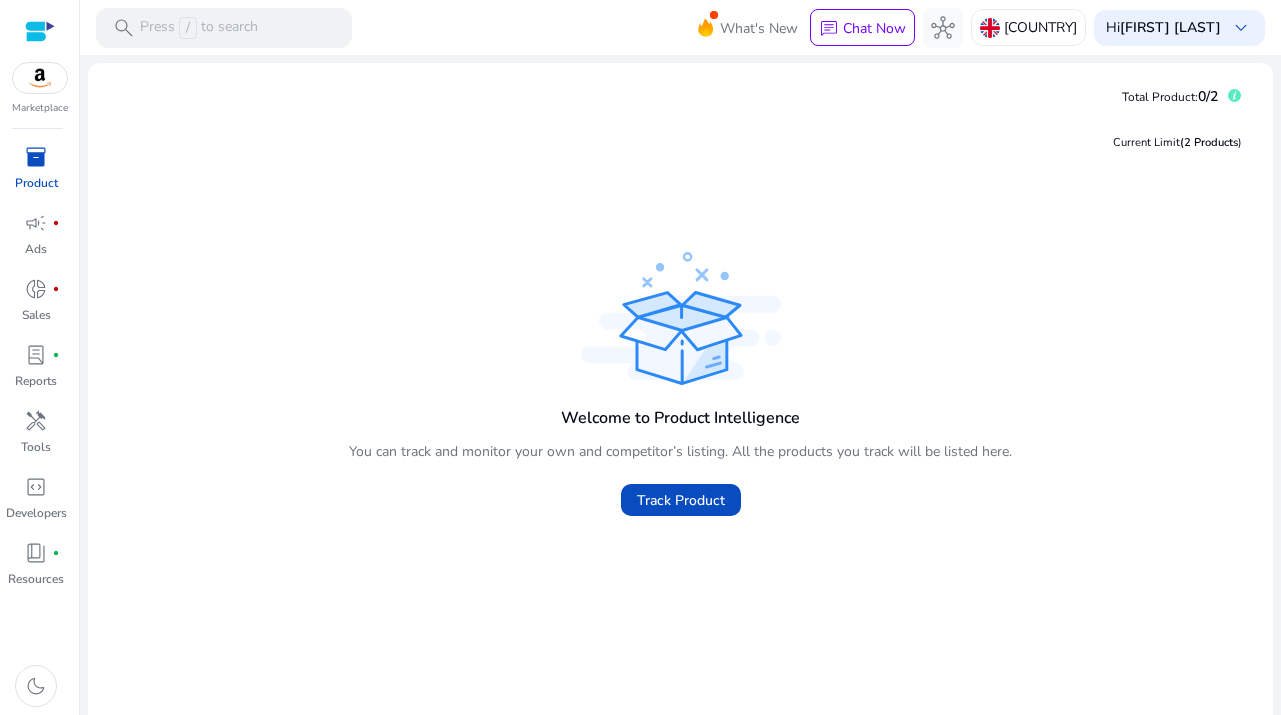 scroll, scrollTop: 0, scrollLeft: 0, axis: both 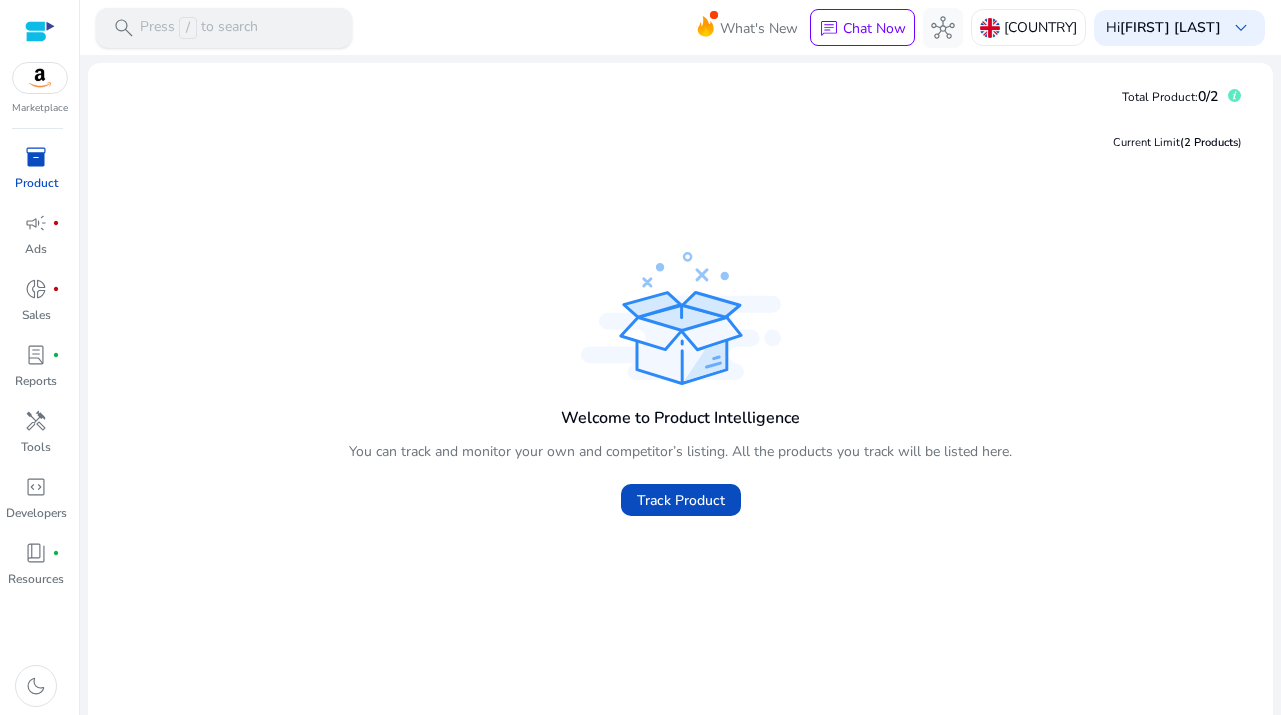 click on "Press  /  to search" at bounding box center [199, 28] 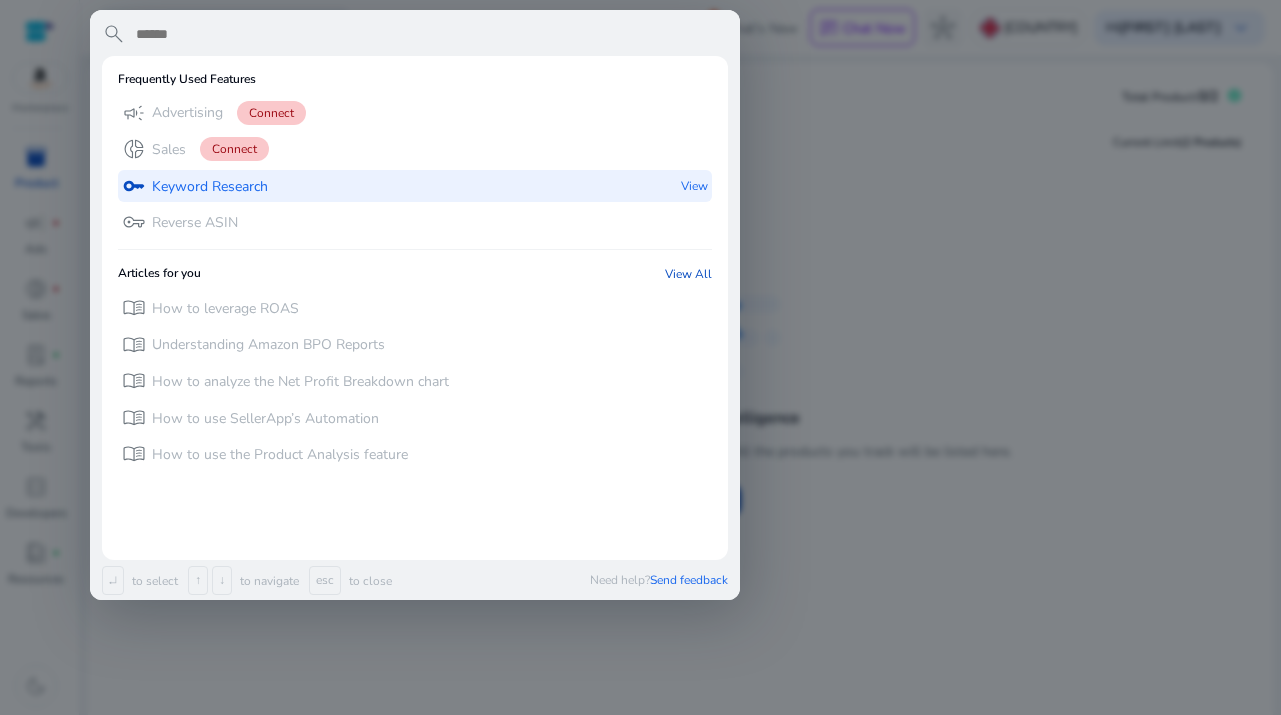 click on "Keyword Research" at bounding box center [210, 187] 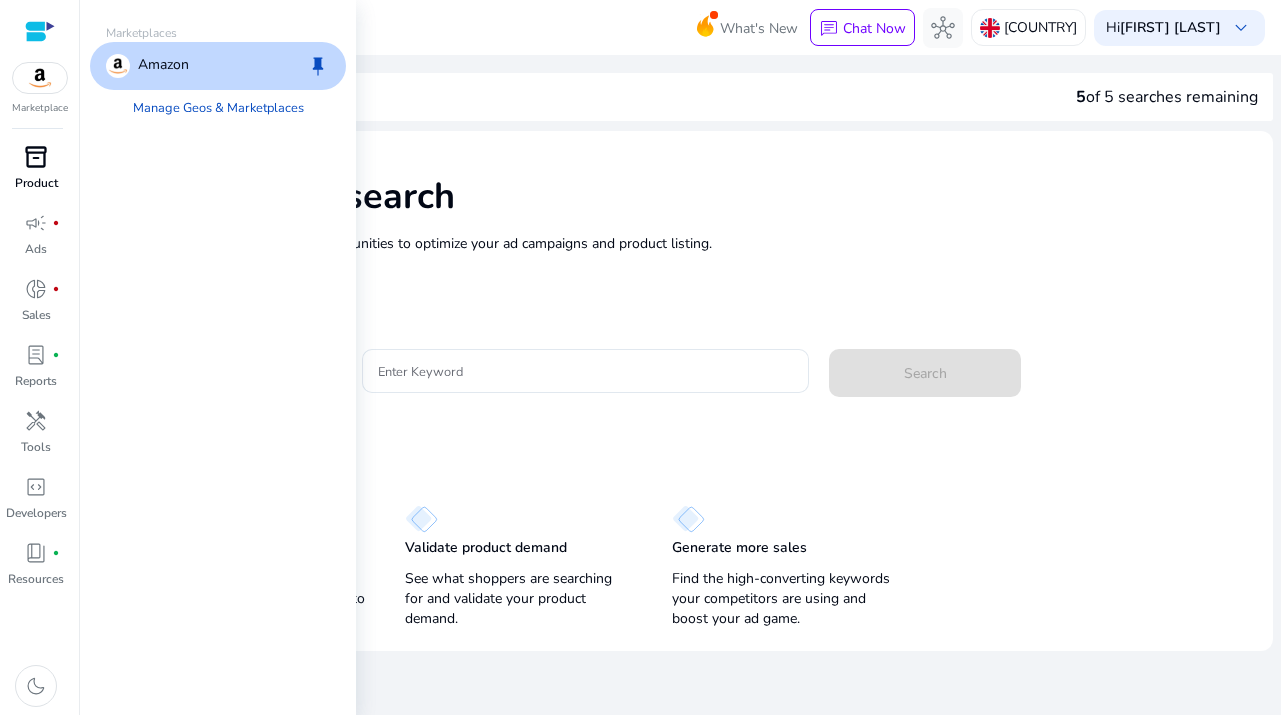 click on "Amazon" at bounding box center (163, 66) 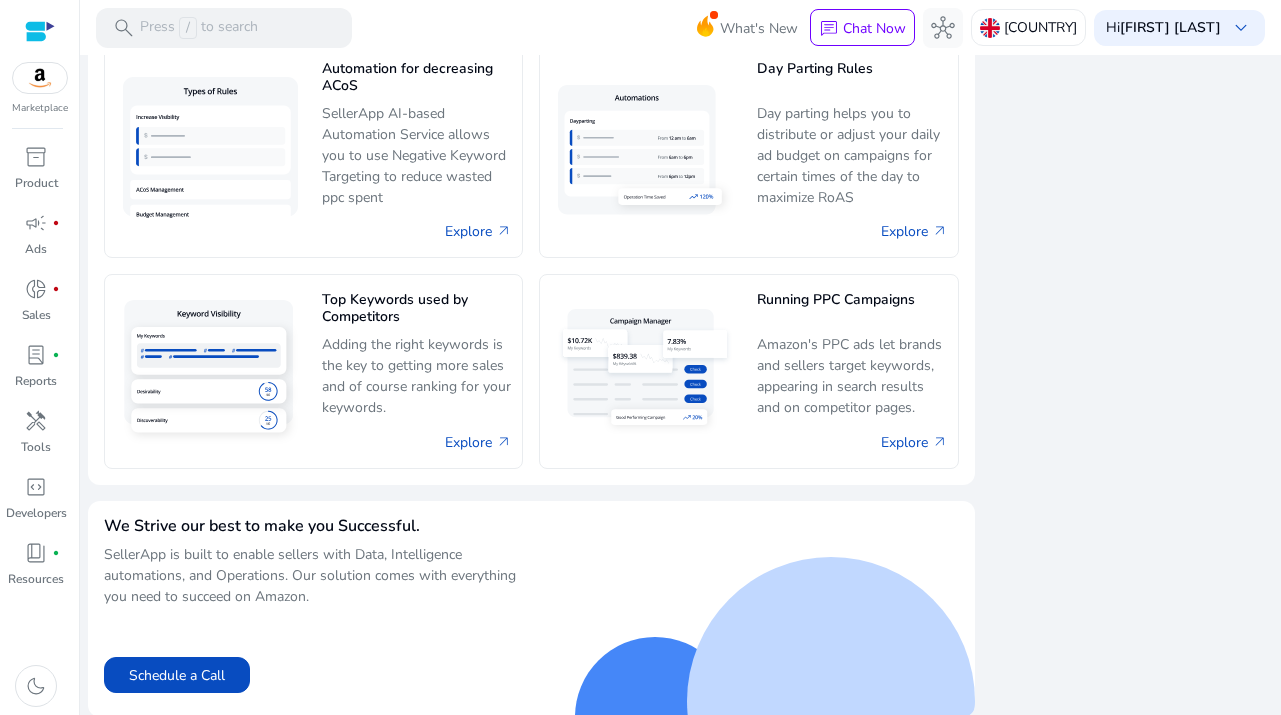 scroll, scrollTop: 1257, scrollLeft: 0, axis: vertical 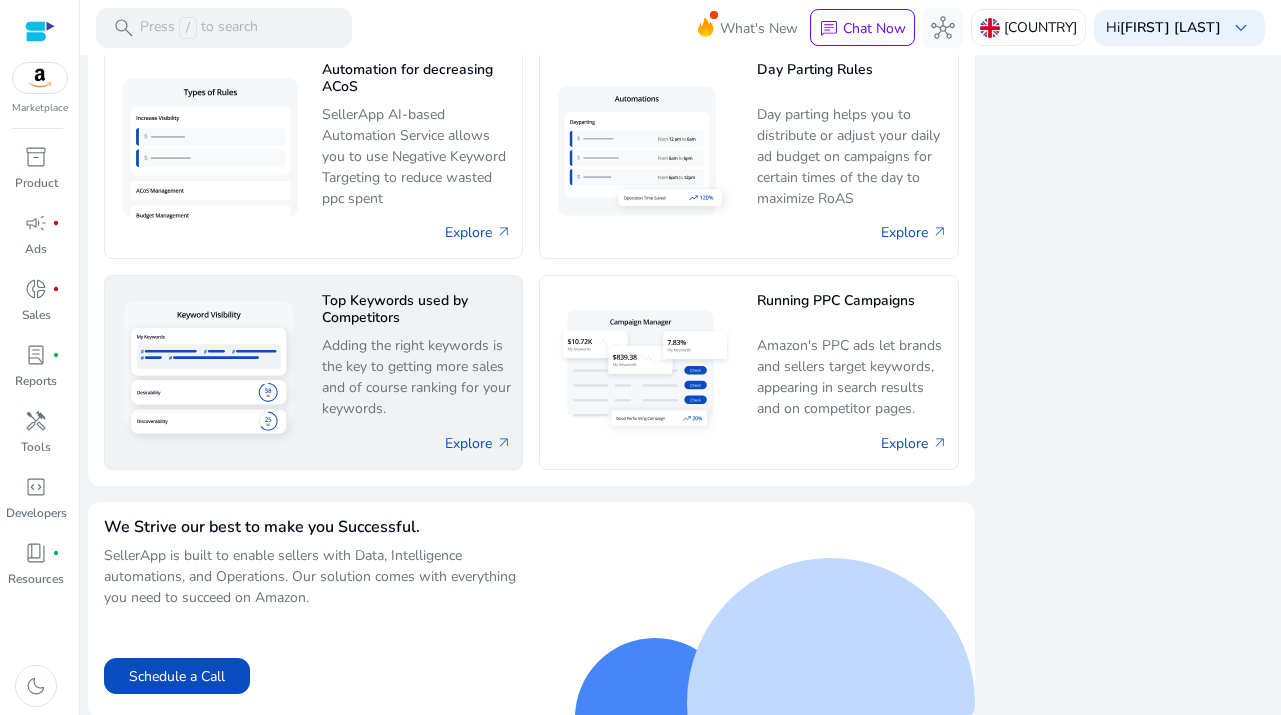 click on "Top Keywords used by Competitors" 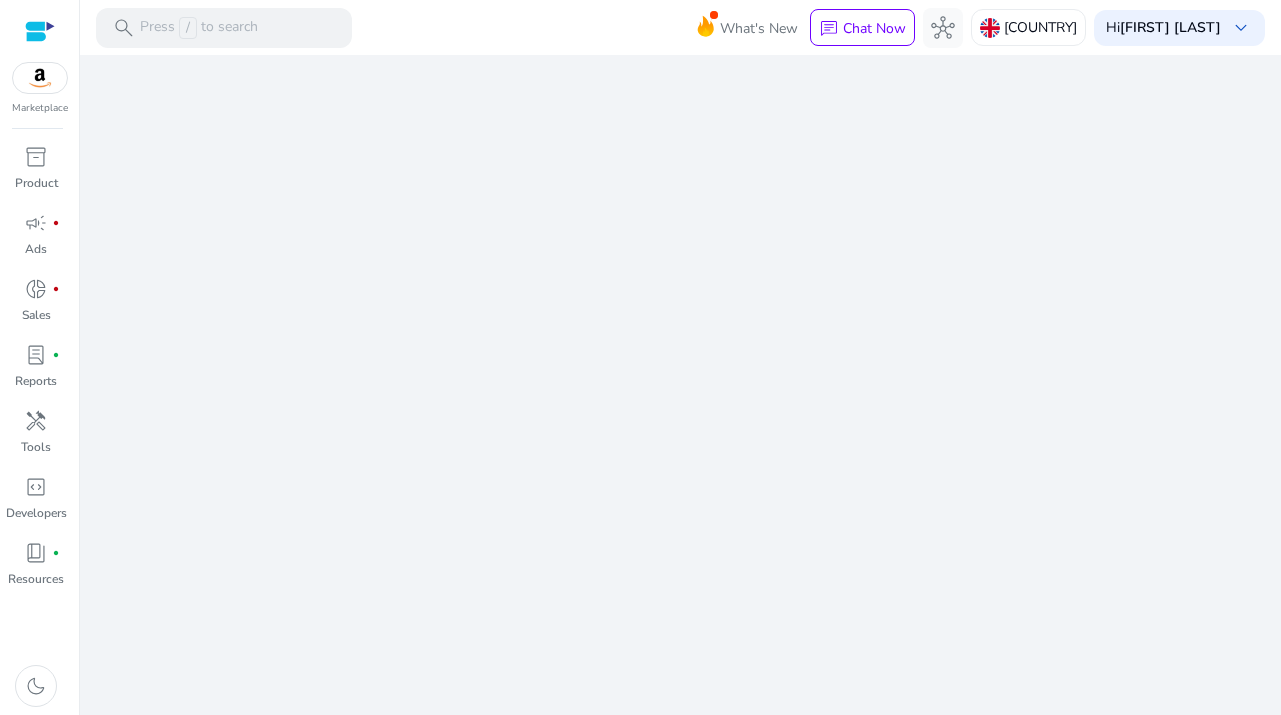 scroll, scrollTop: 0, scrollLeft: 0, axis: both 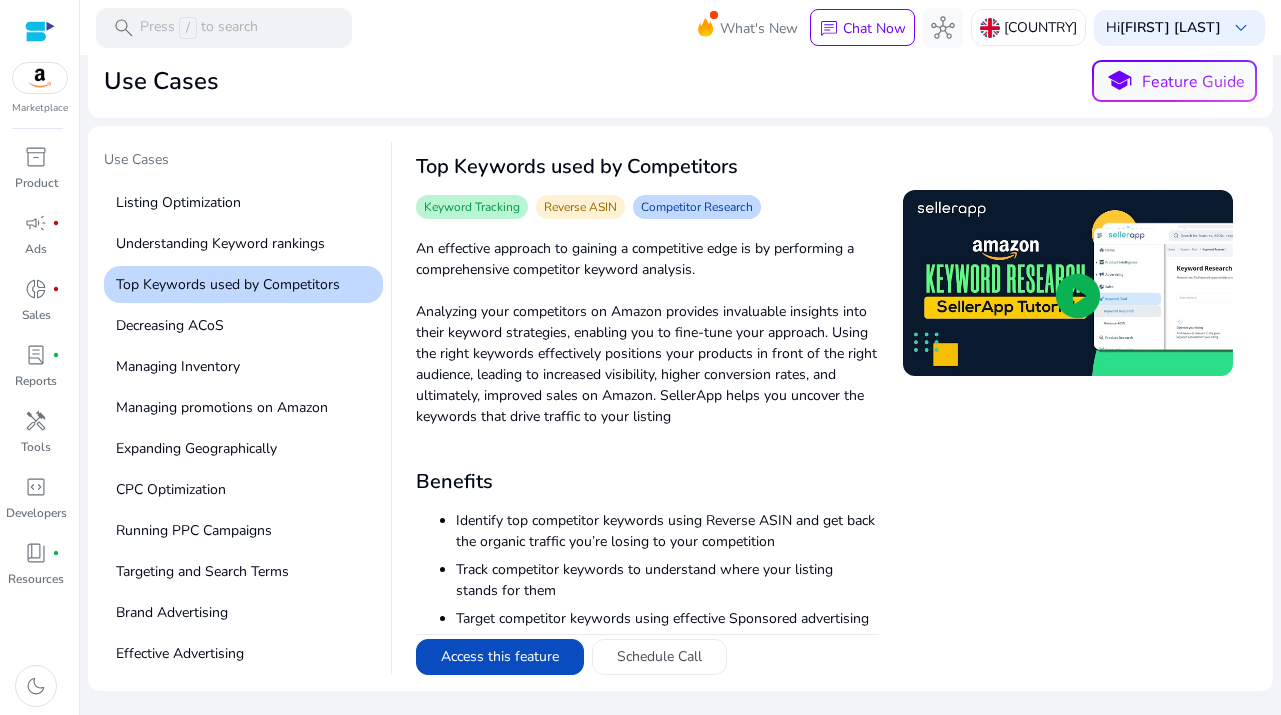 click at bounding box center (40, 78) 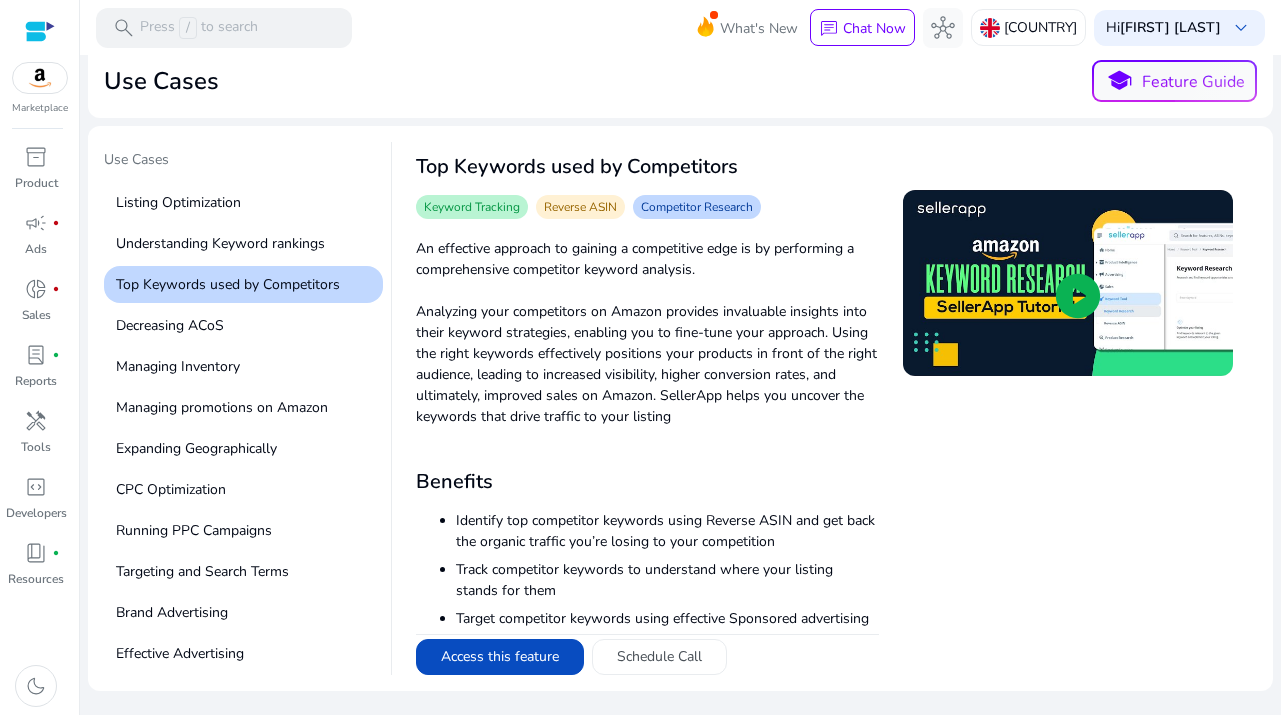 click at bounding box center (40, 31) 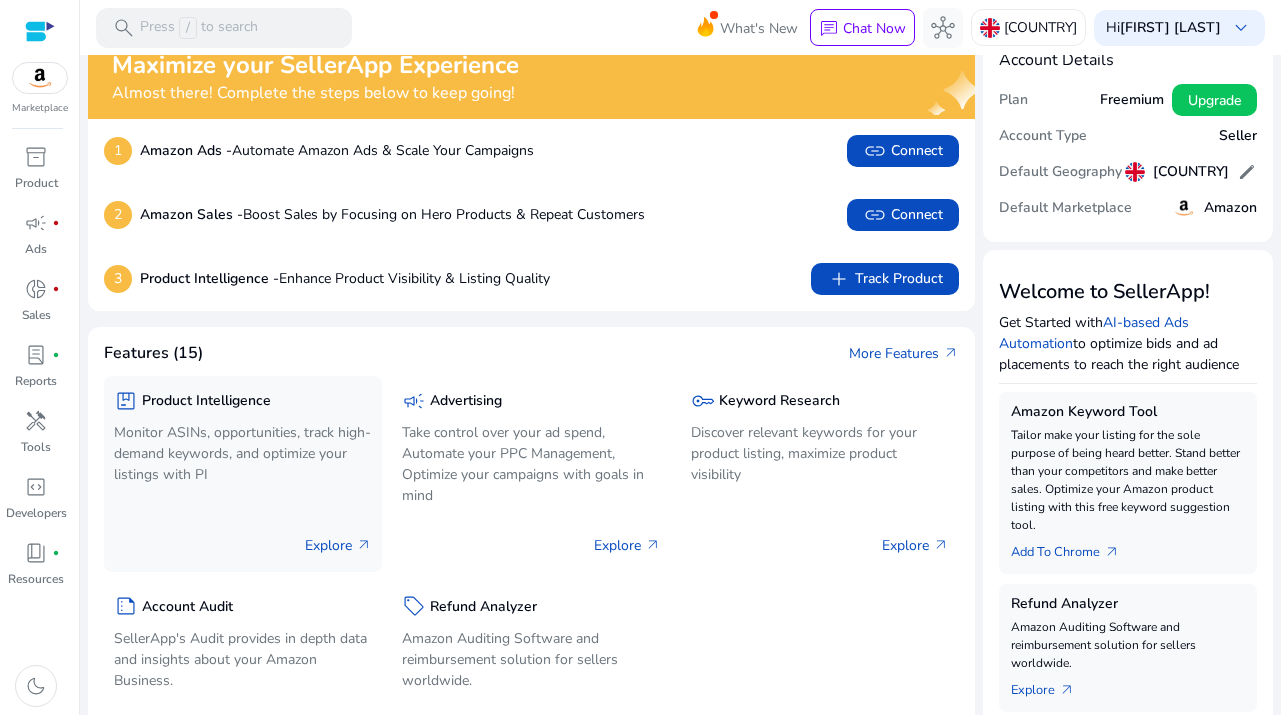 scroll, scrollTop: 29, scrollLeft: 0, axis: vertical 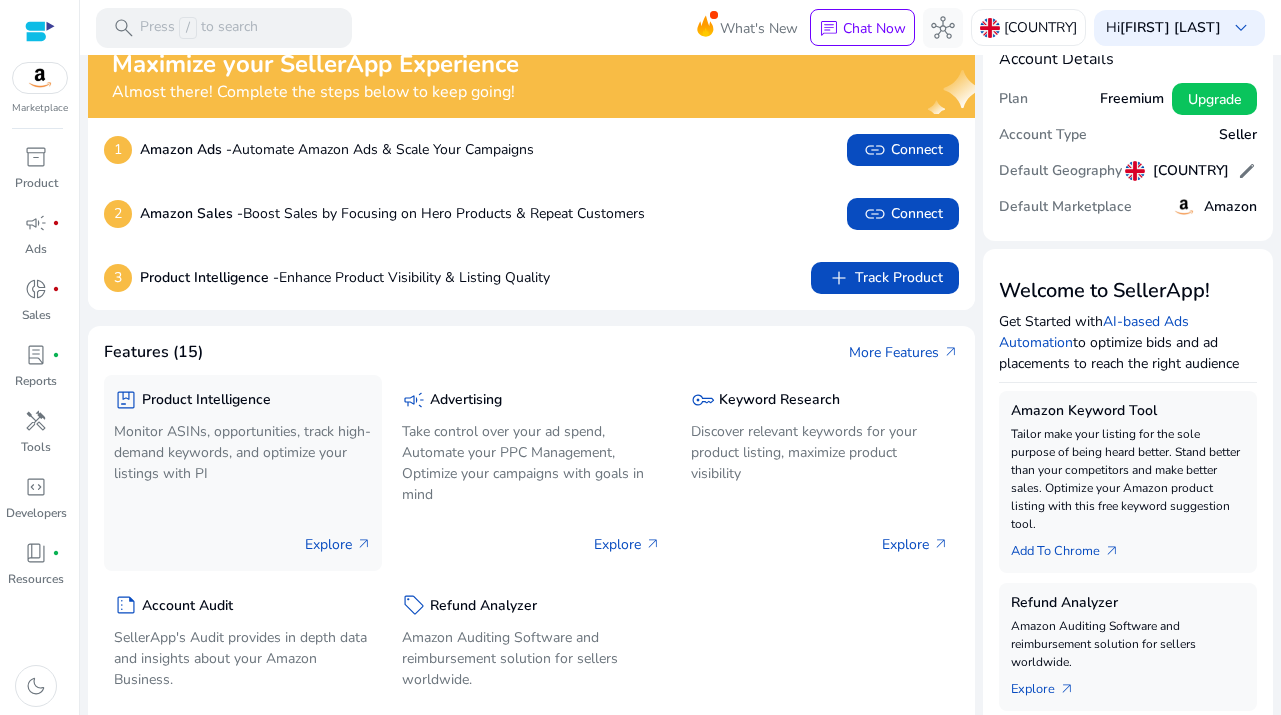 click on "Monitor ASINs, opportunities, track high-demand keywords, and optimize your listings with PI" 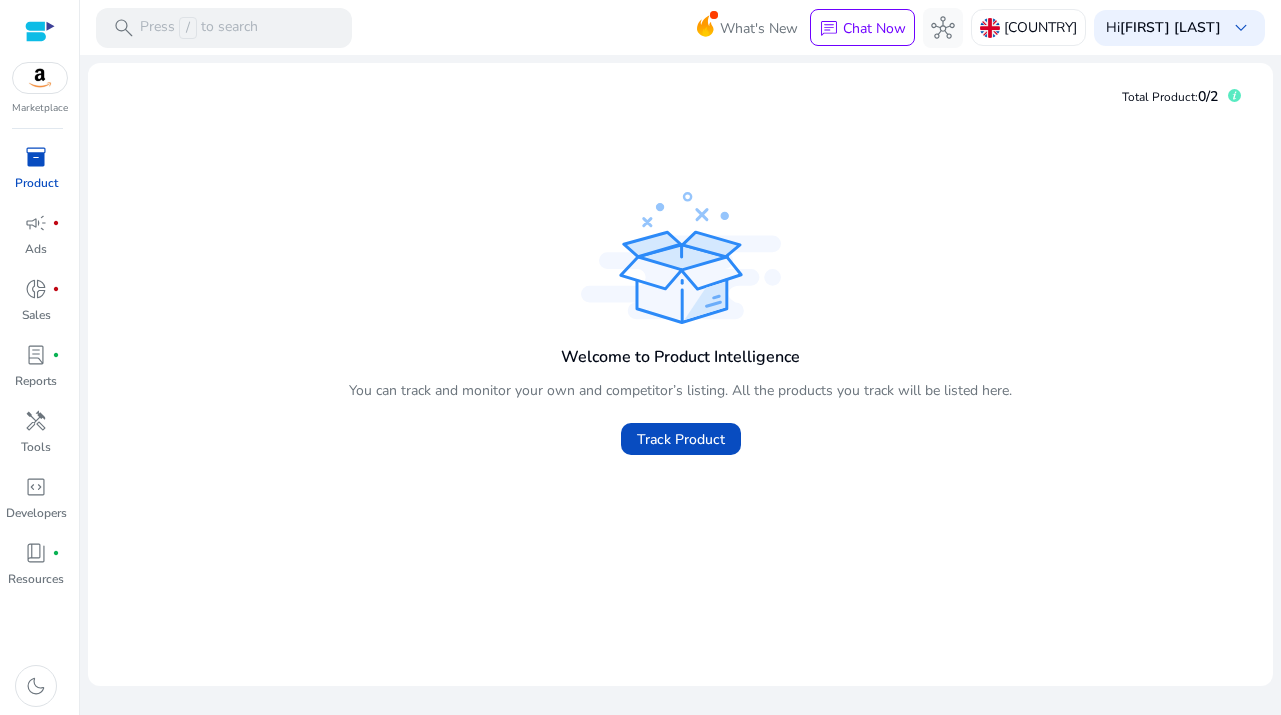 scroll, scrollTop: 0, scrollLeft: 0, axis: both 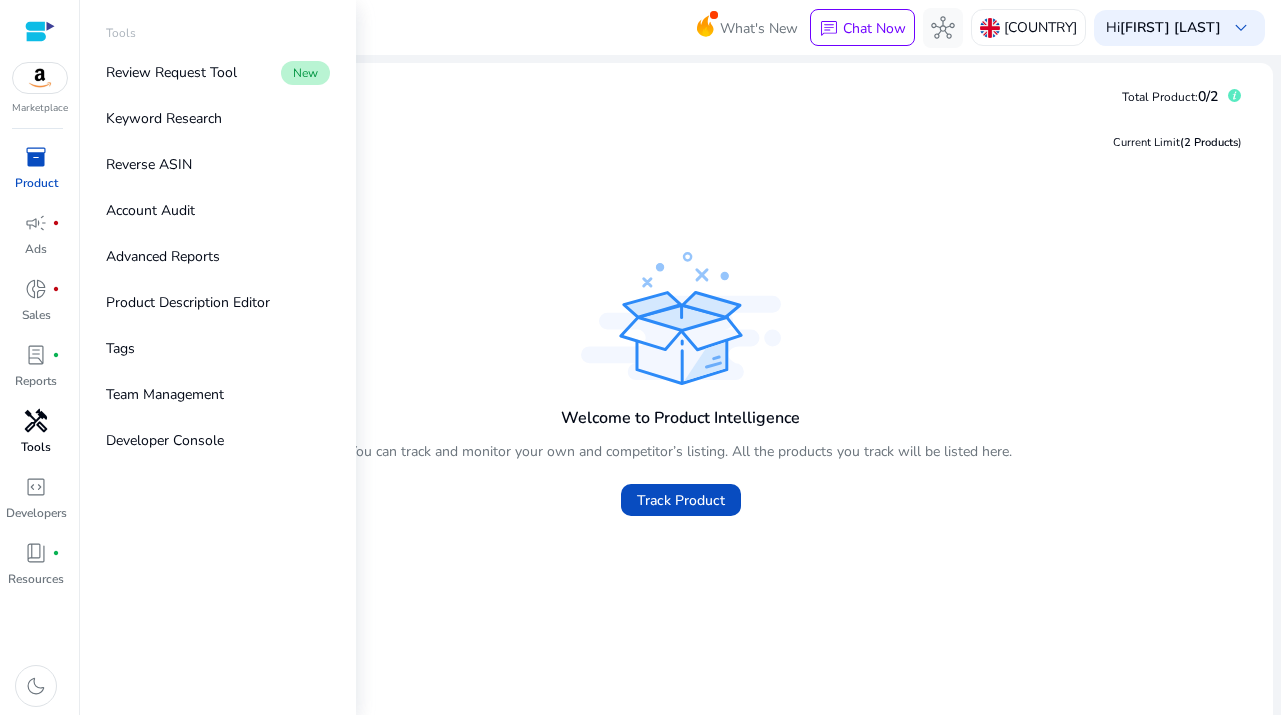 click on "handyman" at bounding box center [36, 421] 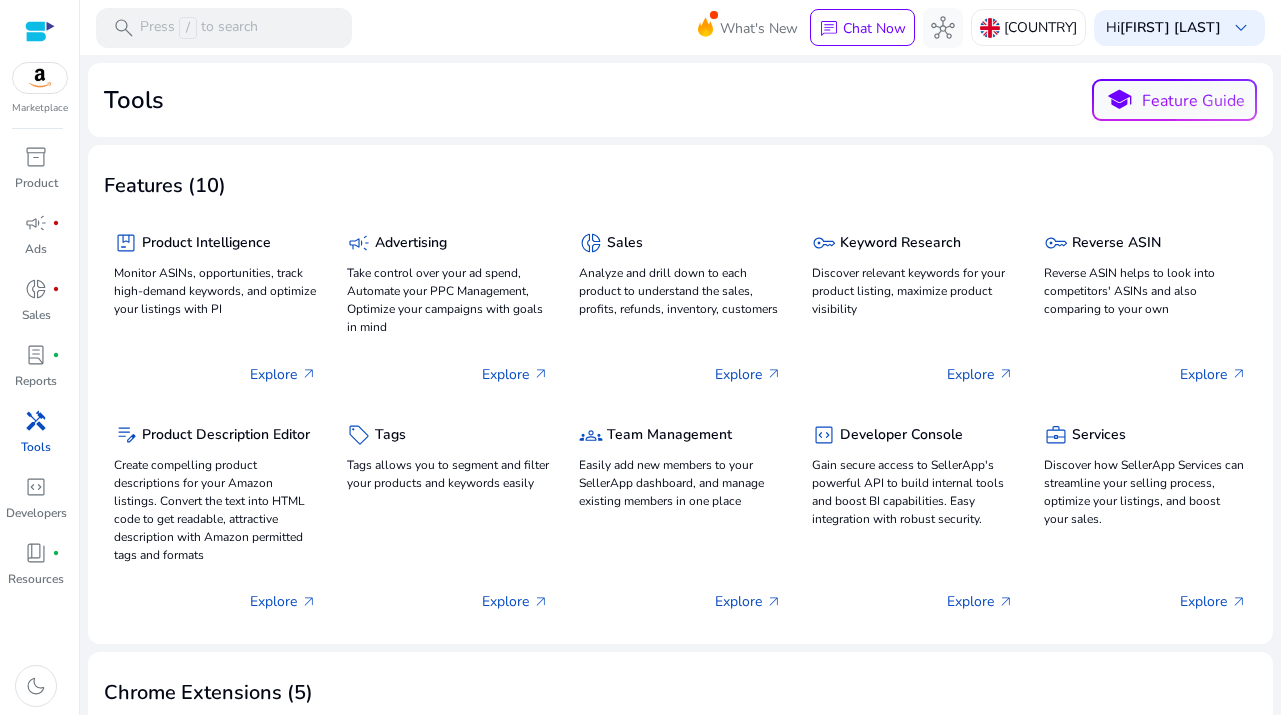 click on "Tools  school  Feature Guide" 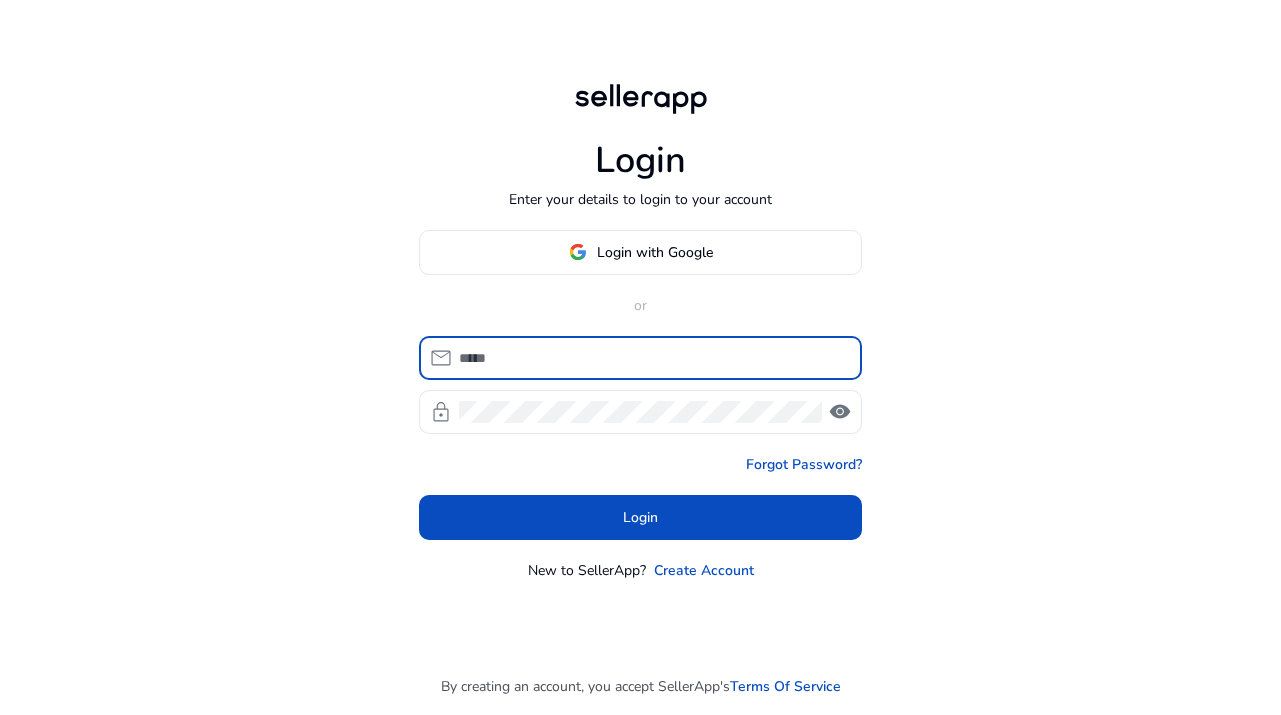 scroll, scrollTop: 0, scrollLeft: 0, axis: both 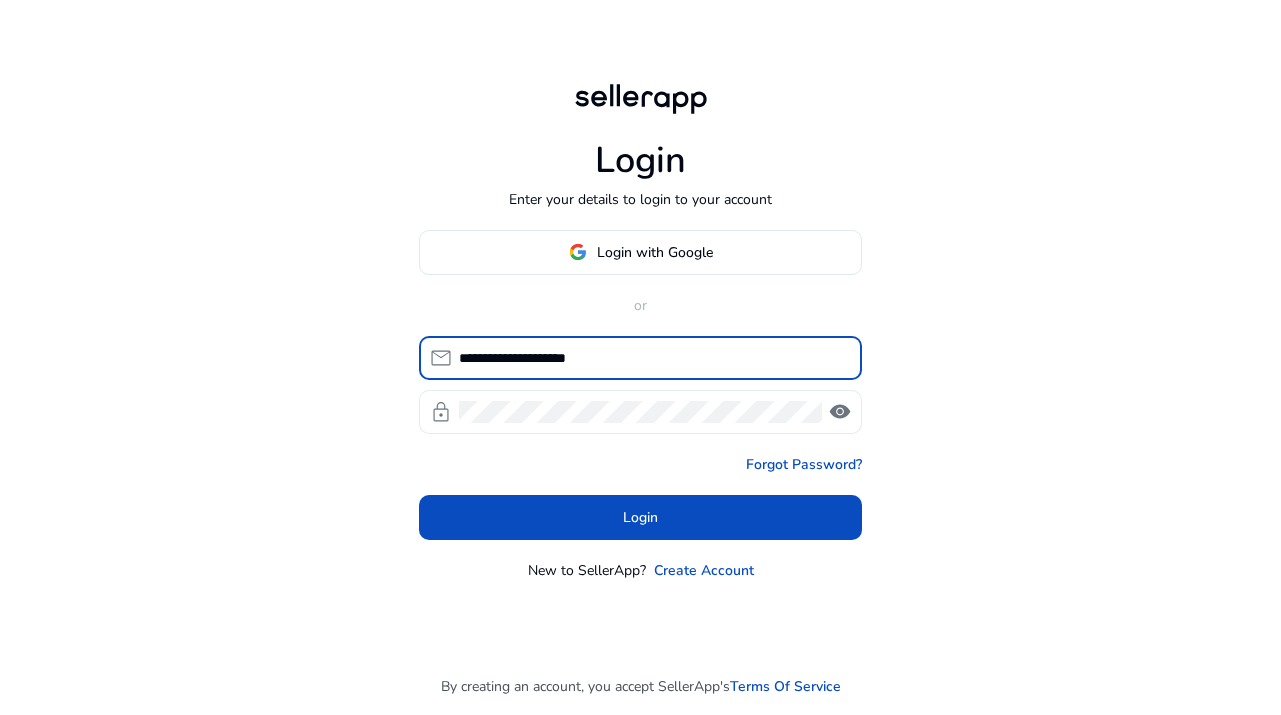 click on "Login" at bounding box center (640, 517) 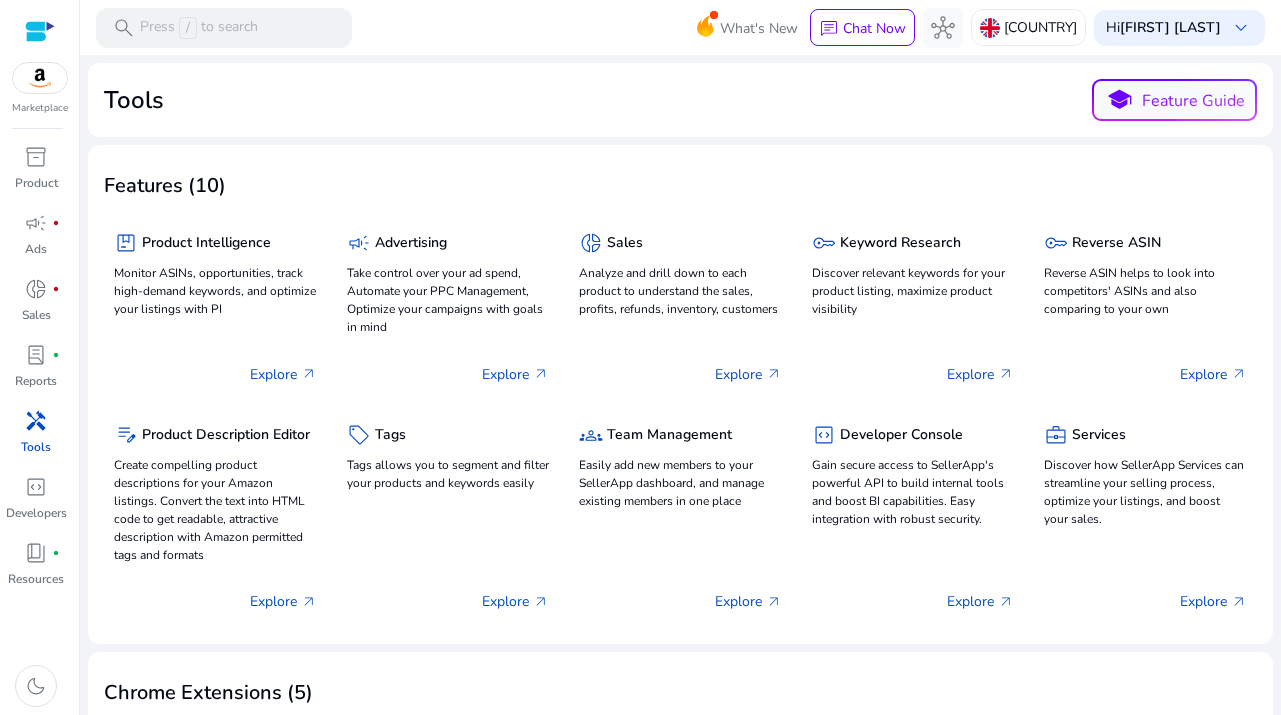 scroll, scrollTop: 0, scrollLeft: 0, axis: both 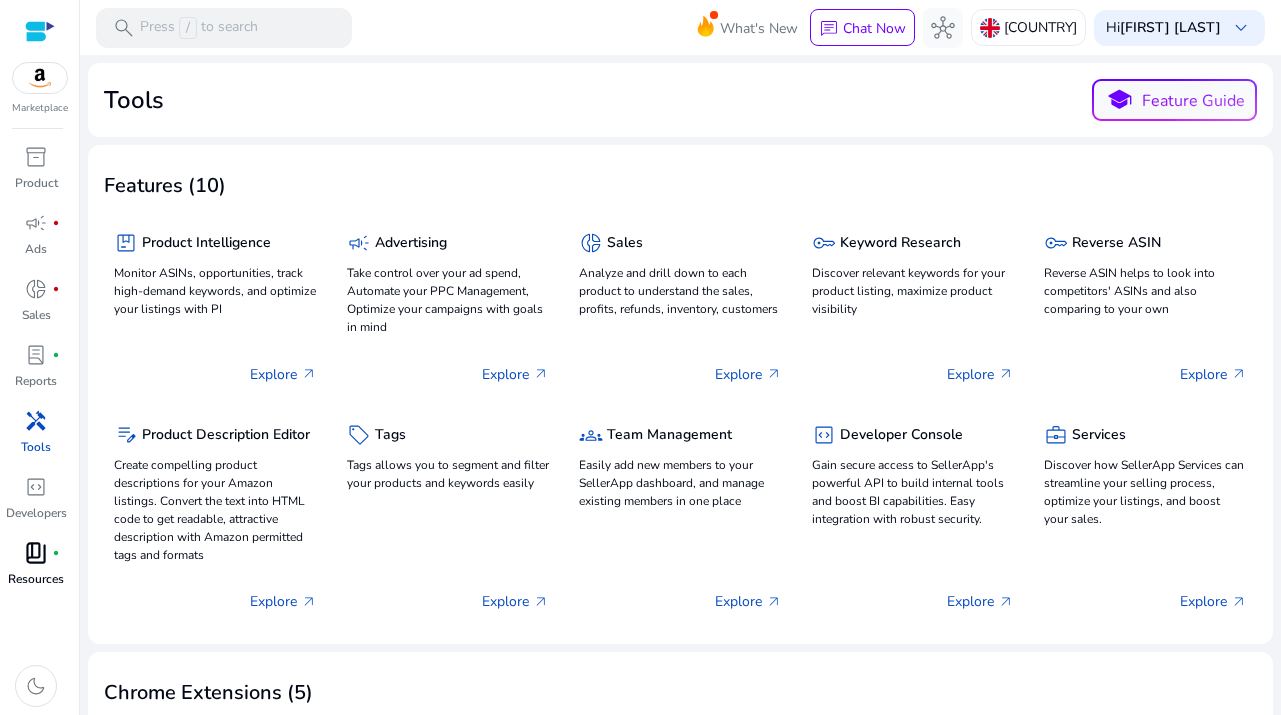 click on "book_4   fiber_manual_record" at bounding box center [36, 553] 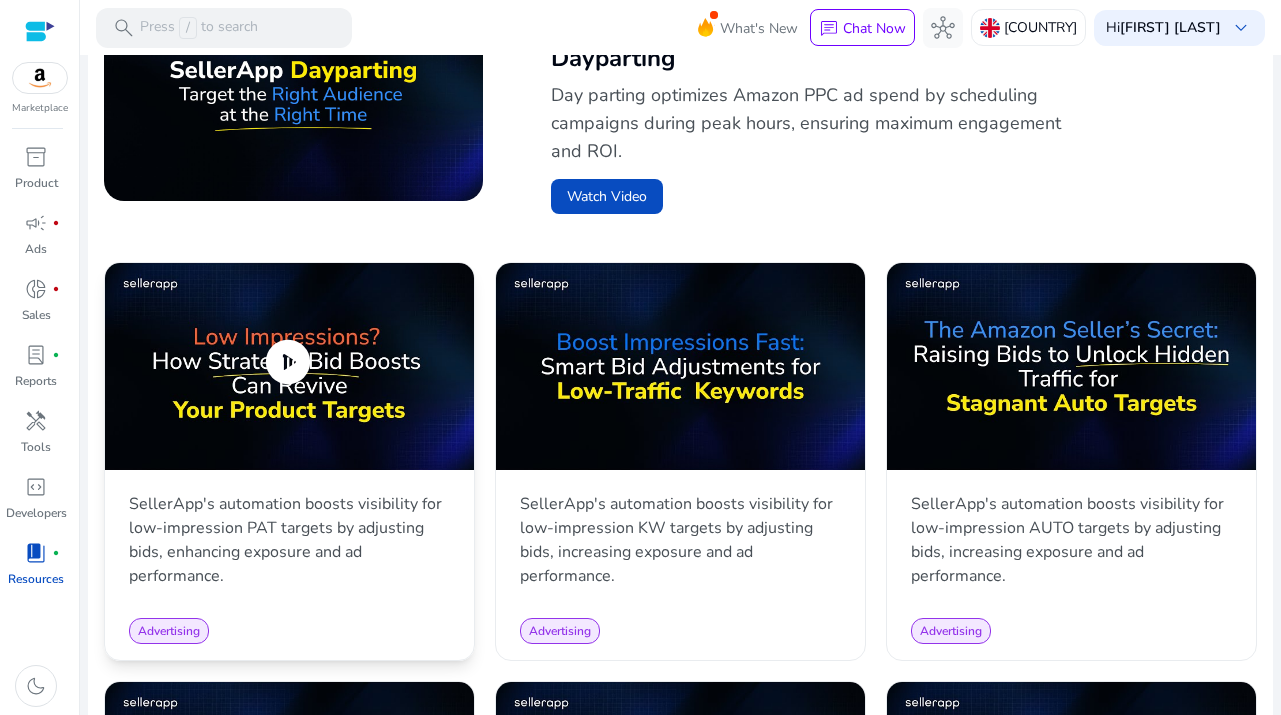 scroll, scrollTop: 764, scrollLeft: 0, axis: vertical 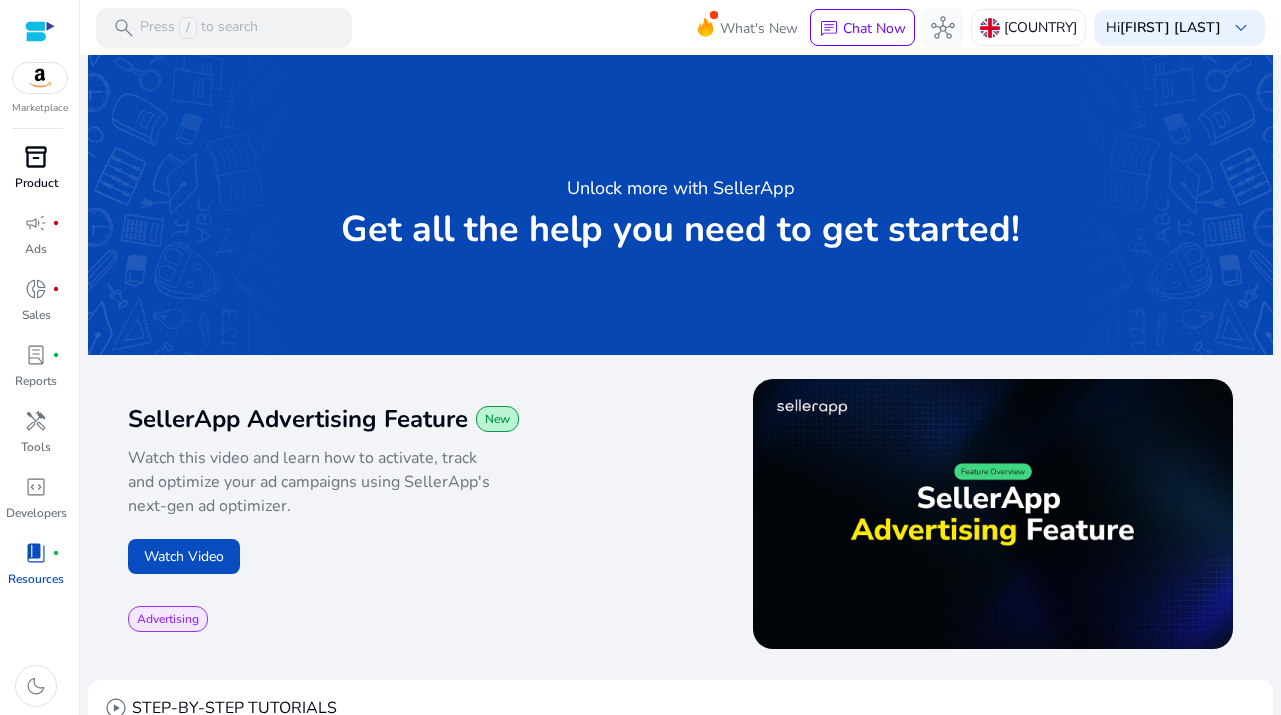 click on "inventory_2" at bounding box center [36, 157] 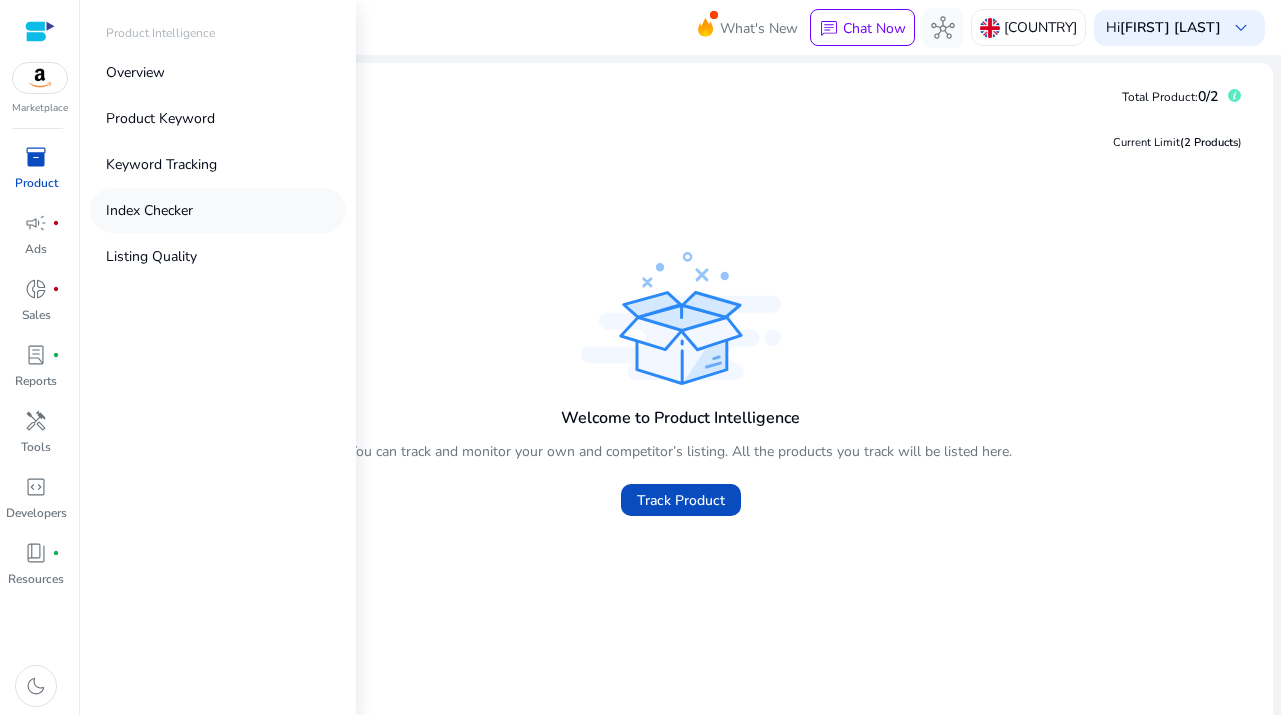 click on "Index Checker" at bounding box center [218, 210] 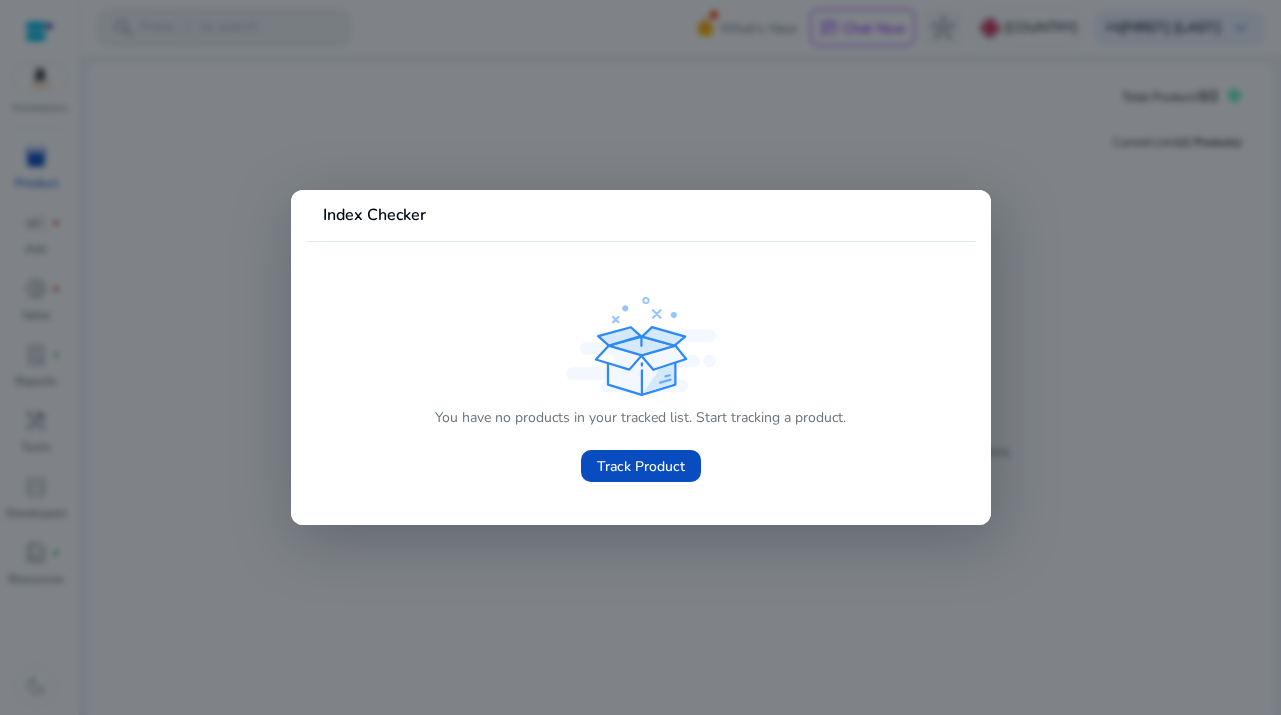 click at bounding box center (640, 357) 